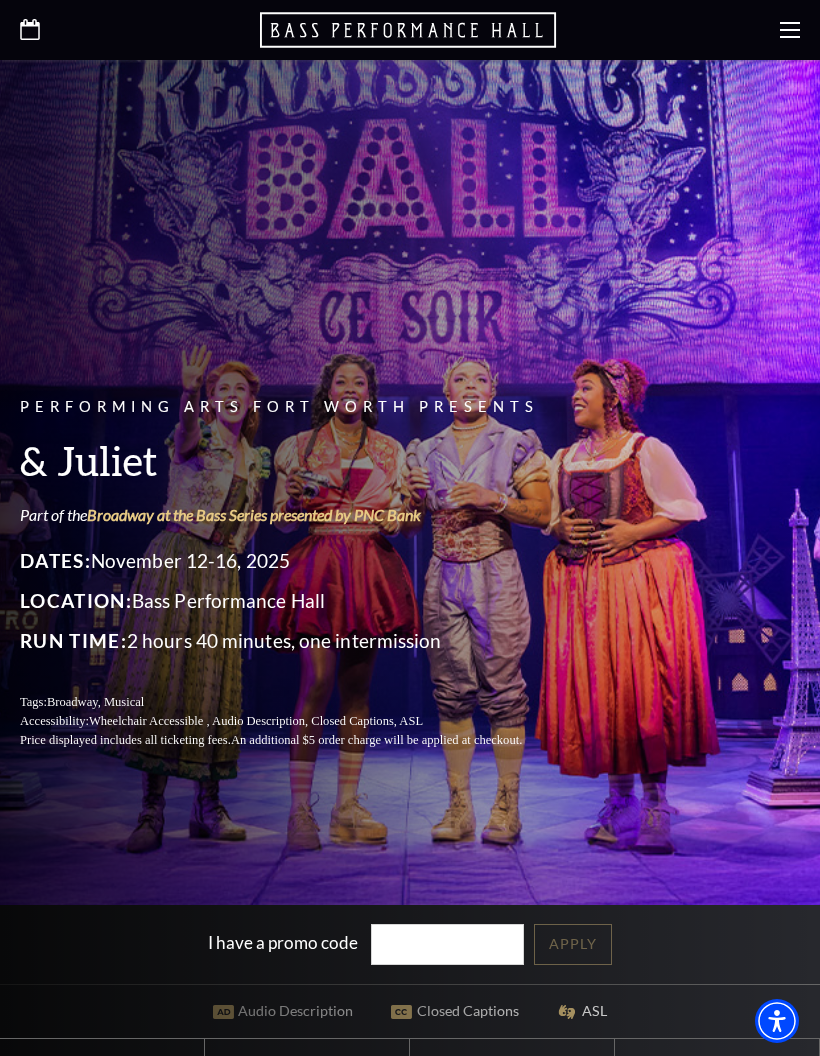 scroll, scrollTop: 0, scrollLeft: 0, axis: both 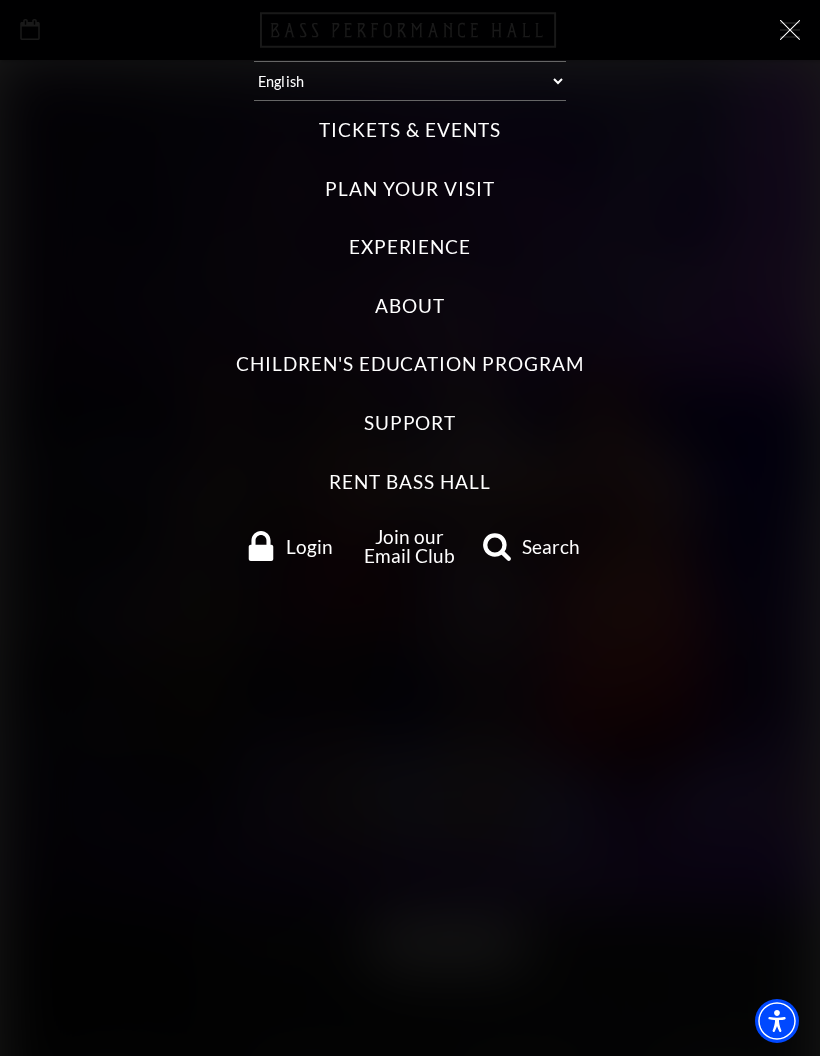 click on "Tickets & Events" at bounding box center [409, 130] 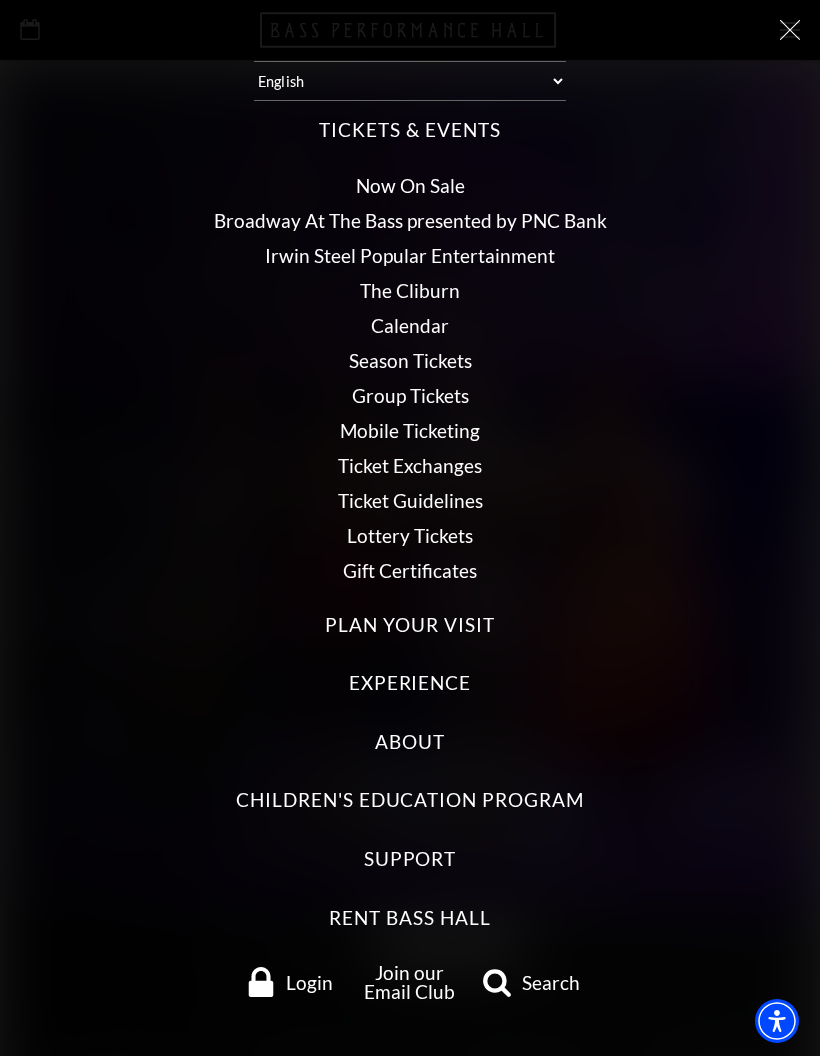 click on "Broadway At The Bass presented by PNC Bank" at bounding box center (410, 220) 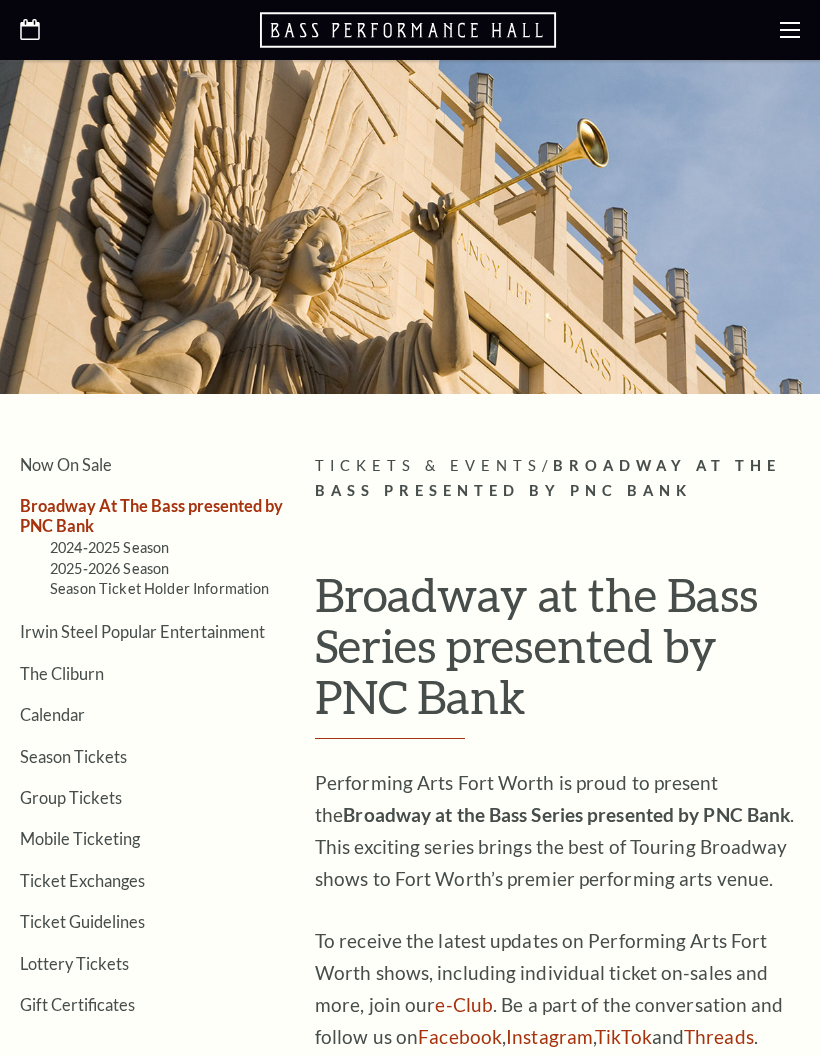 scroll, scrollTop: 0, scrollLeft: 0, axis: both 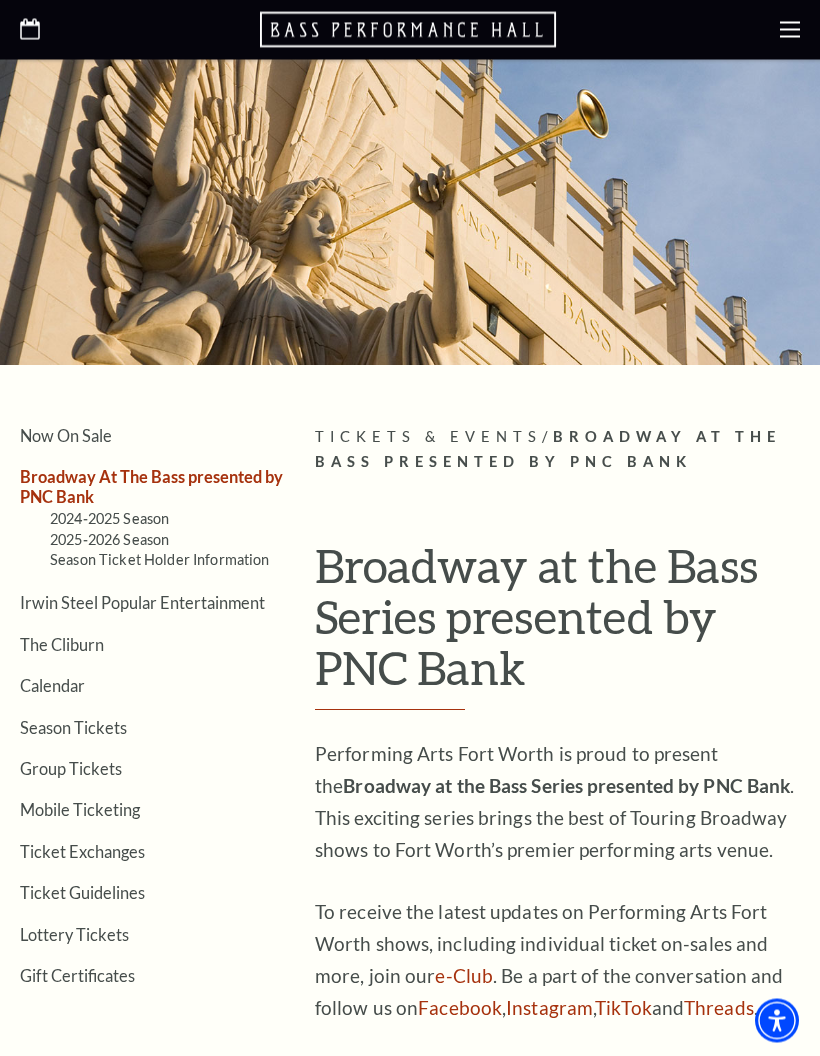 click on "2025-2026 Season" at bounding box center (109, 540) 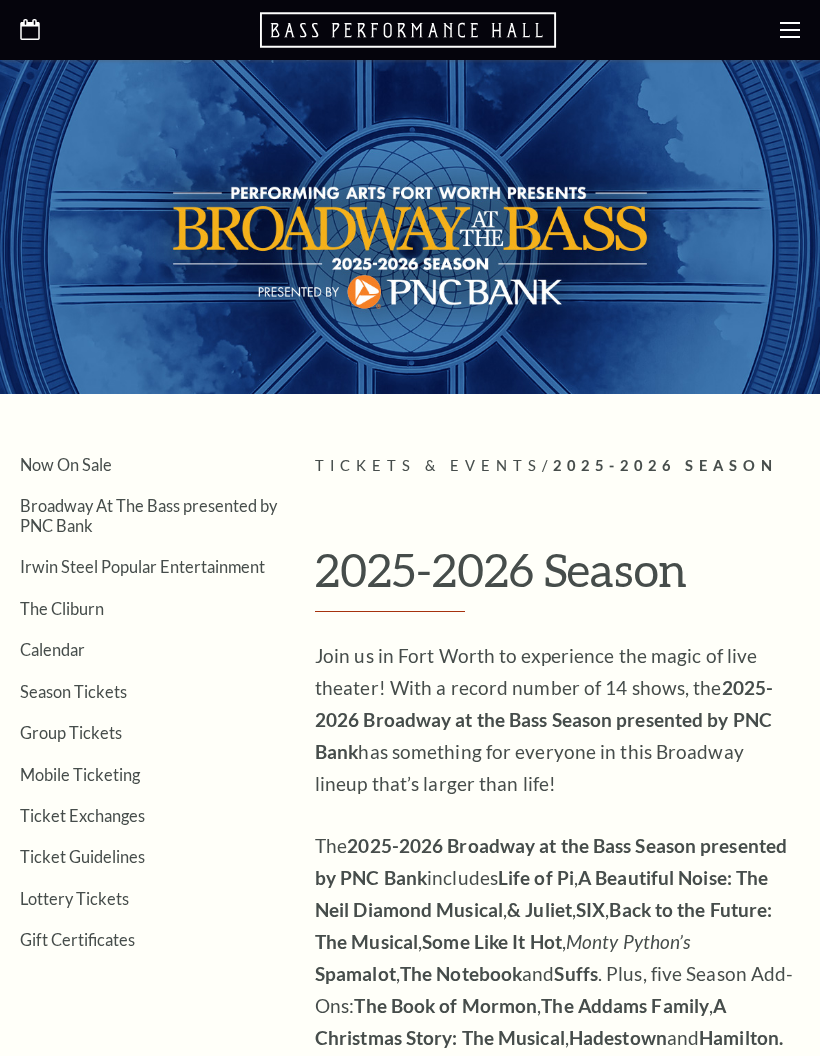 scroll, scrollTop: 0, scrollLeft: 0, axis: both 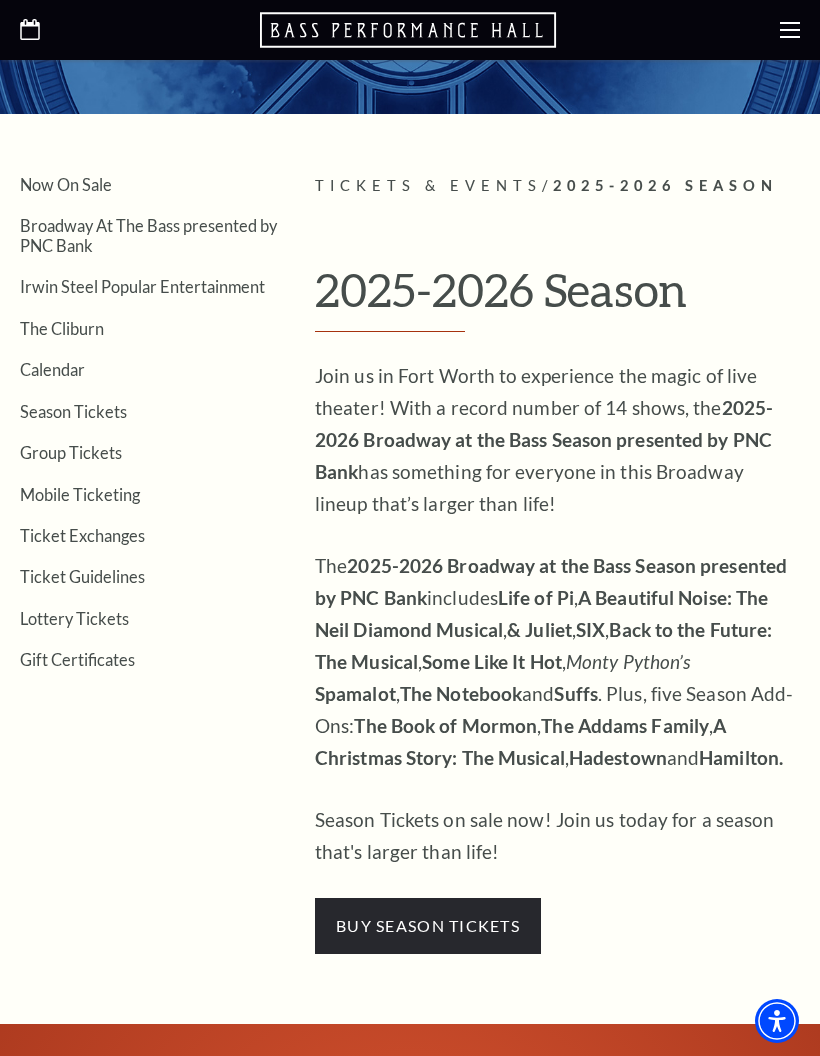 click on "buy season tickets" at bounding box center (428, 926) 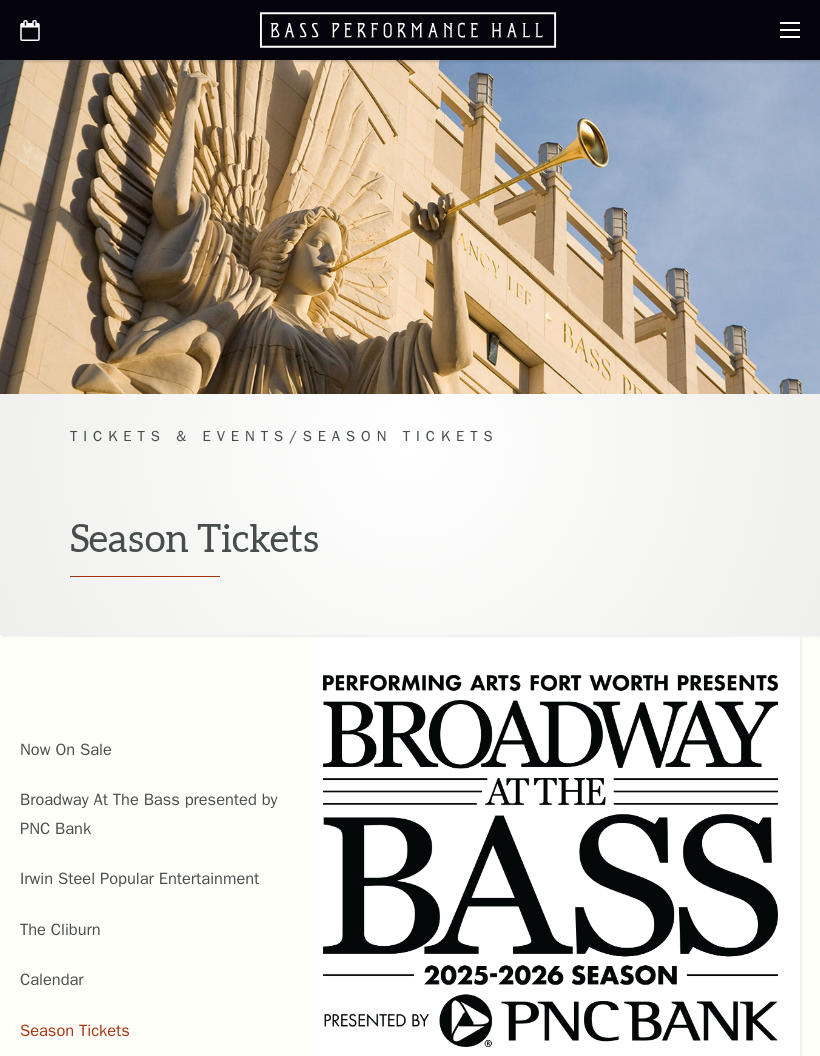 scroll, scrollTop: 0, scrollLeft: 0, axis: both 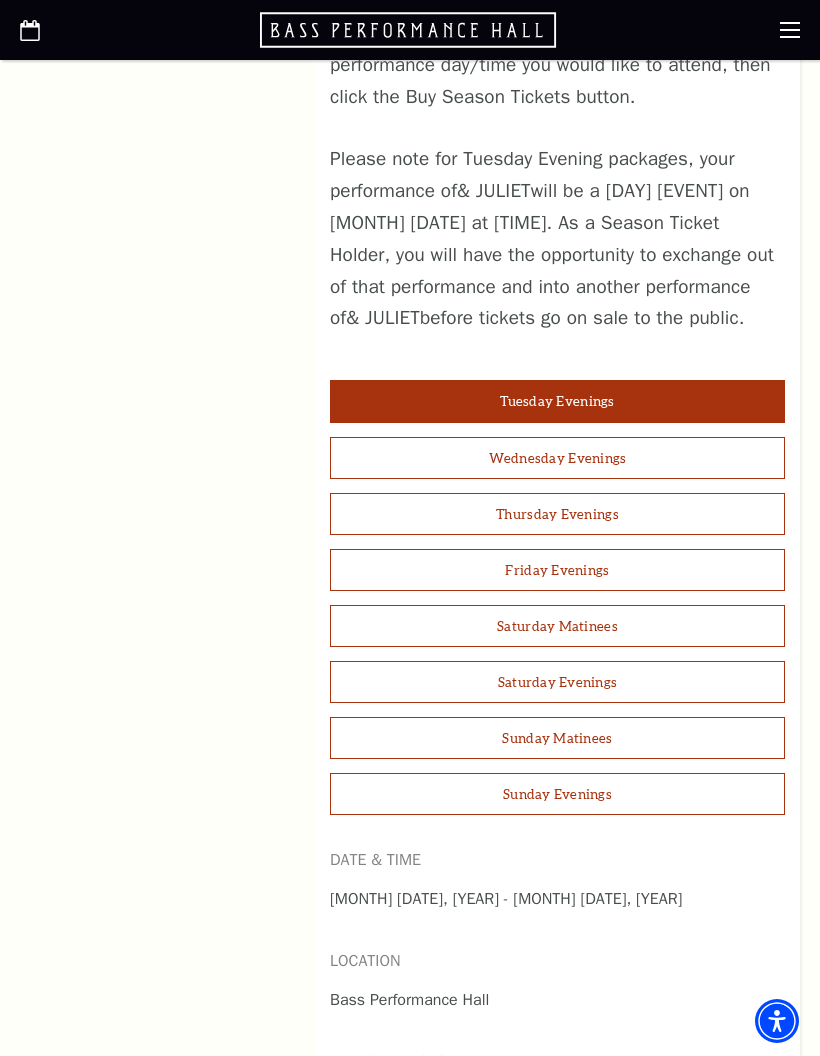 click on "Friday Evenings" at bounding box center (557, 570) 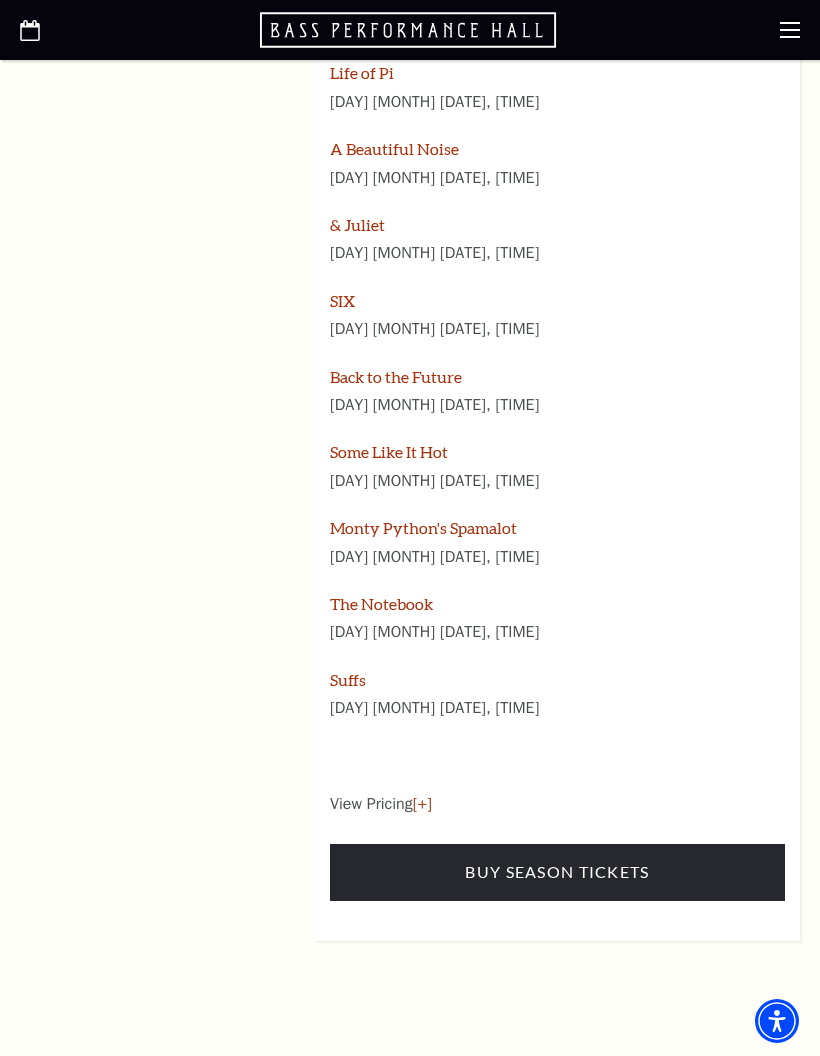 scroll, scrollTop: 2518, scrollLeft: 0, axis: vertical 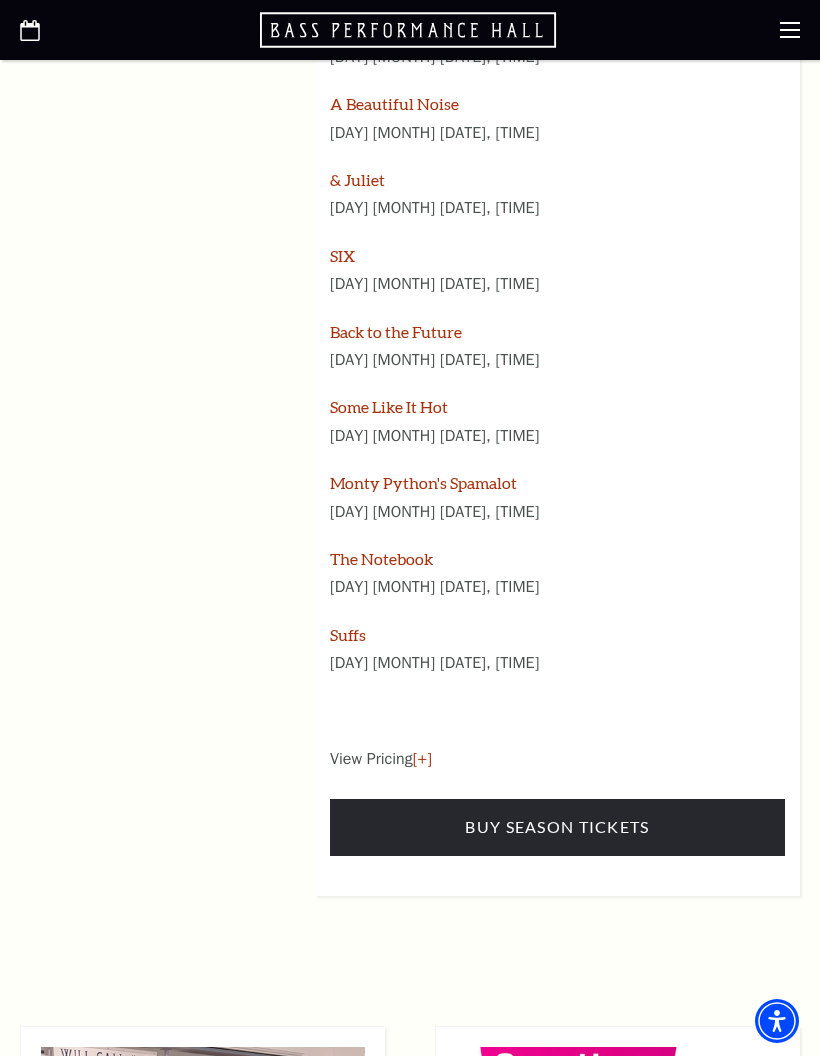 click on "Buy Season Tickets" at bounding box center (557, 827) 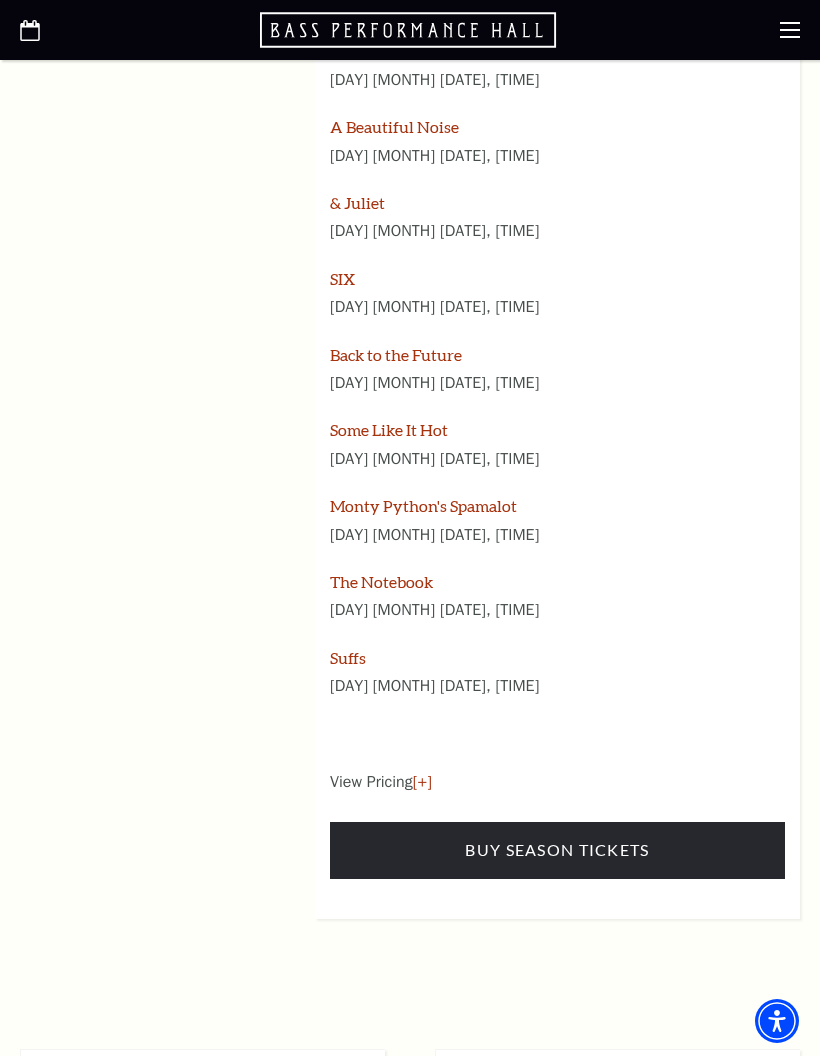 scroll, scrollTop: 2522, scrollLeft: 0, axis: vertical 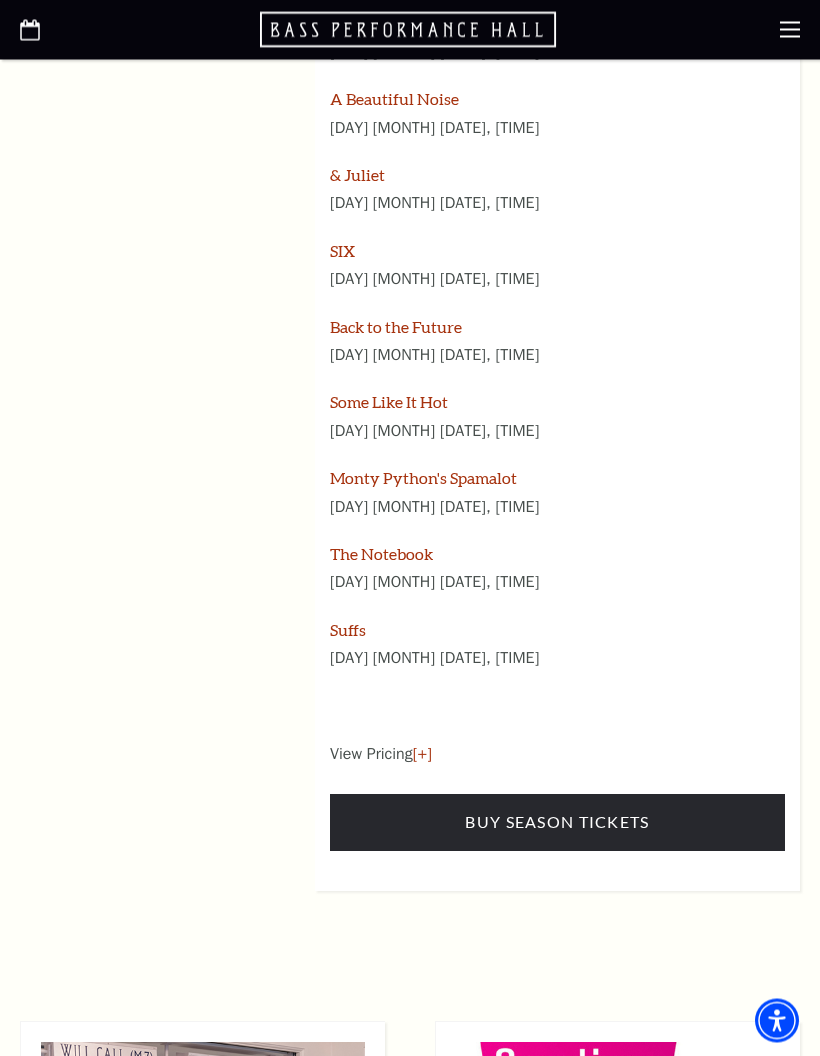 click on "Buy Season Tickets" at bounding box center [557, 823] 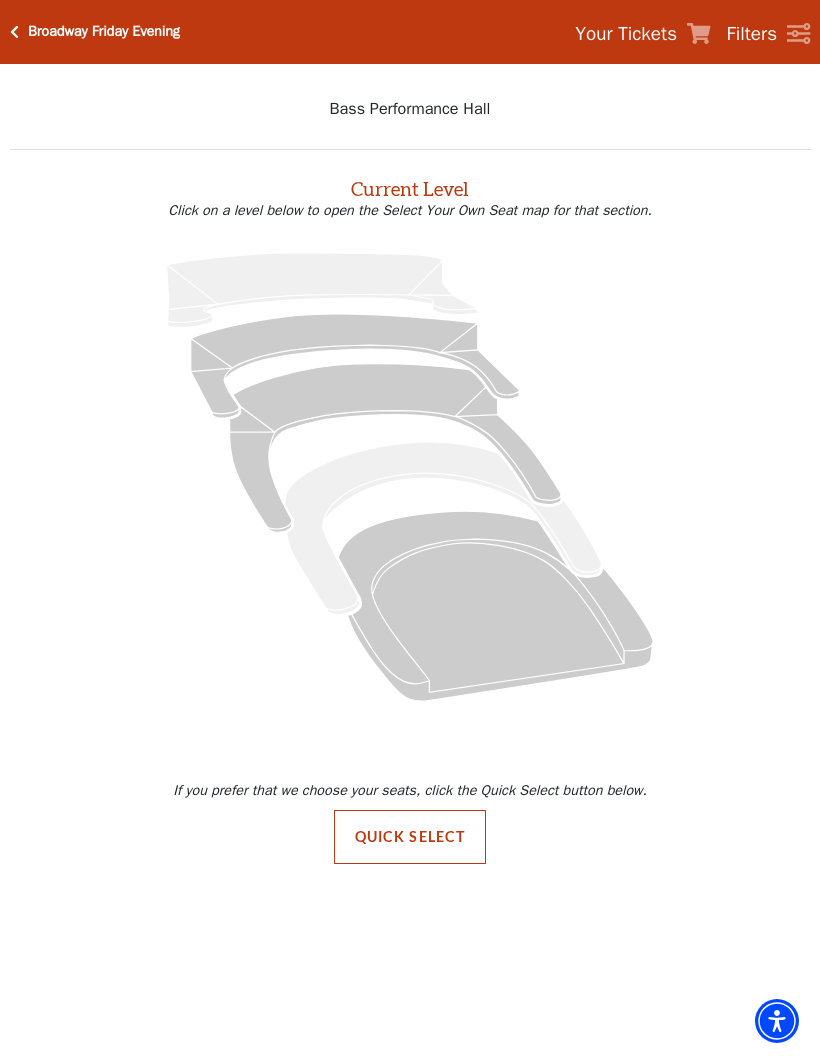 scroll, scrollTop: 0, scrollLeft: 0, axis: both 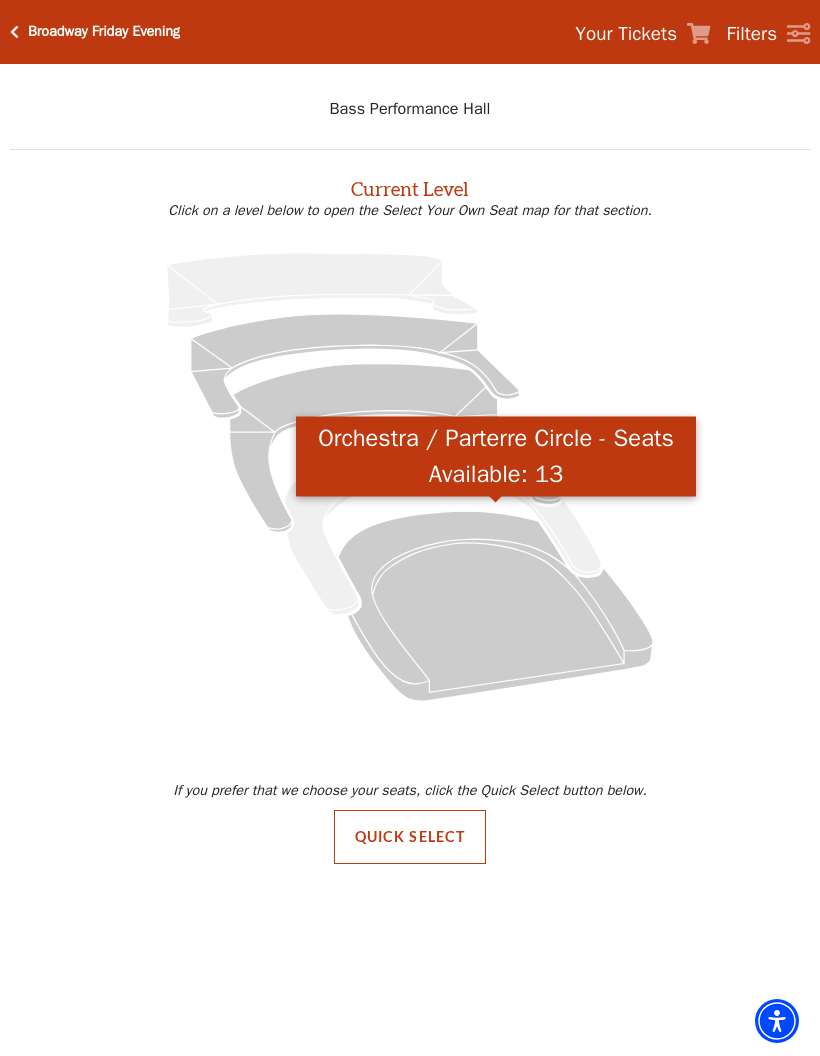 click 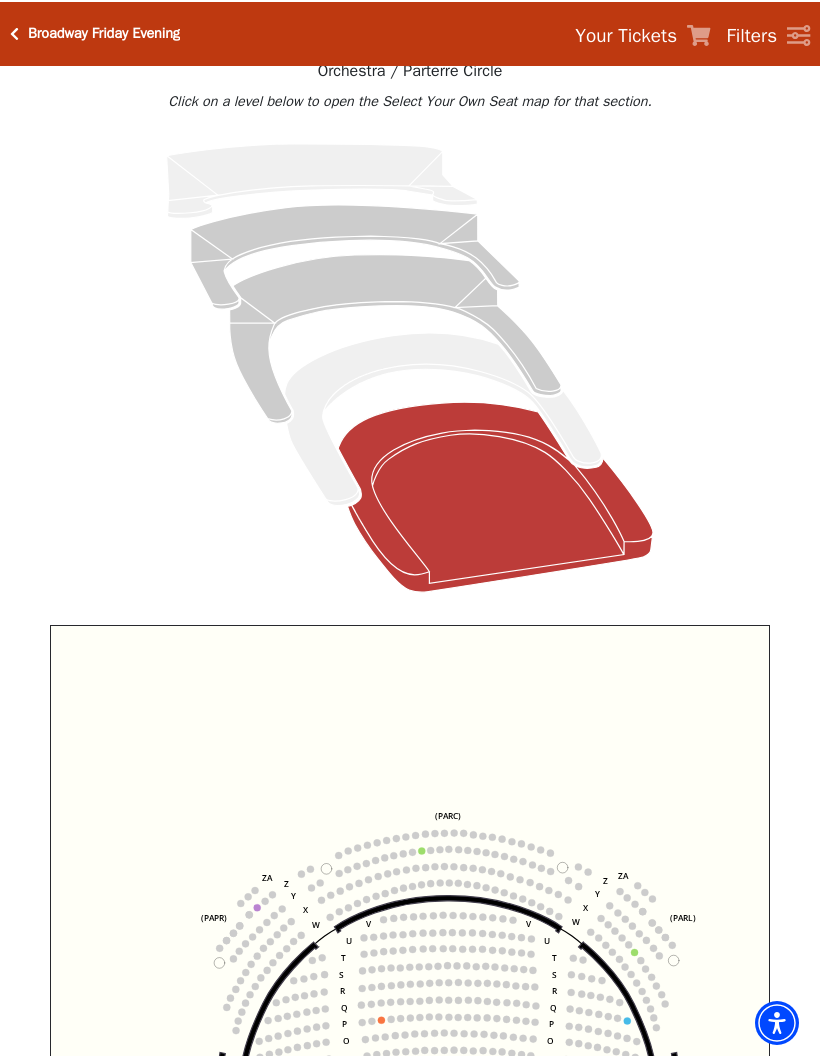 scroll, scrollTop: 142, scrollLeft: 0, axis: vertical 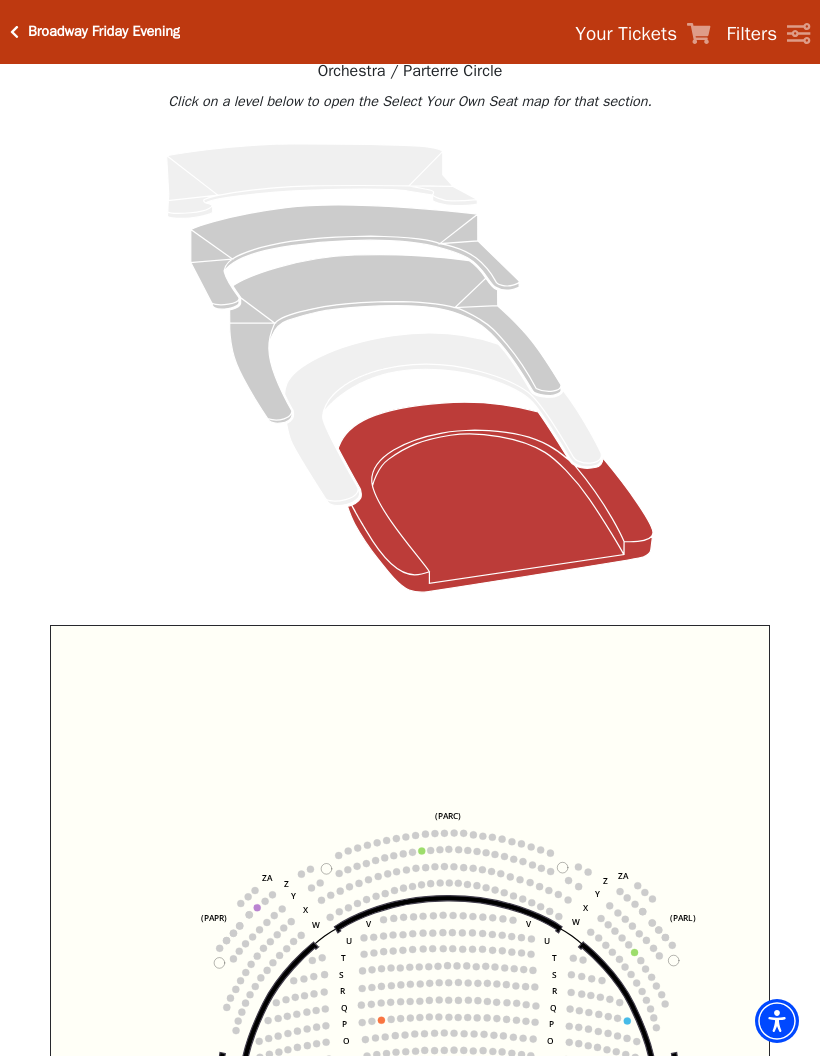 click 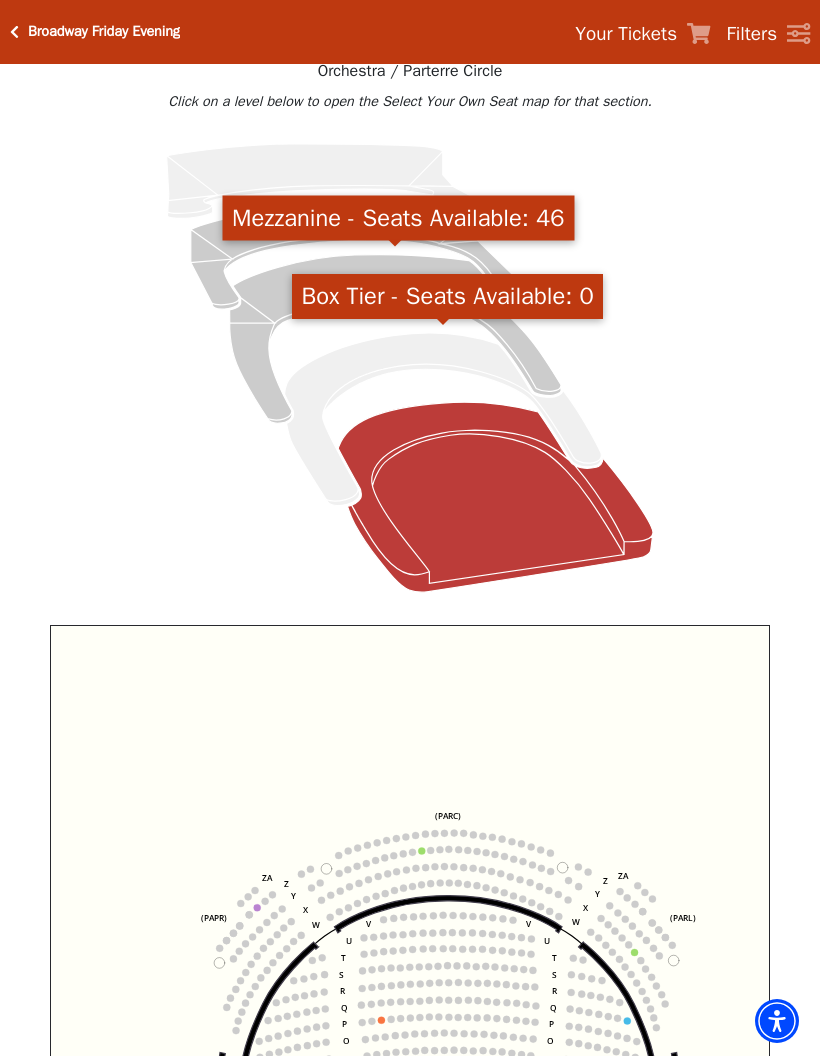 click 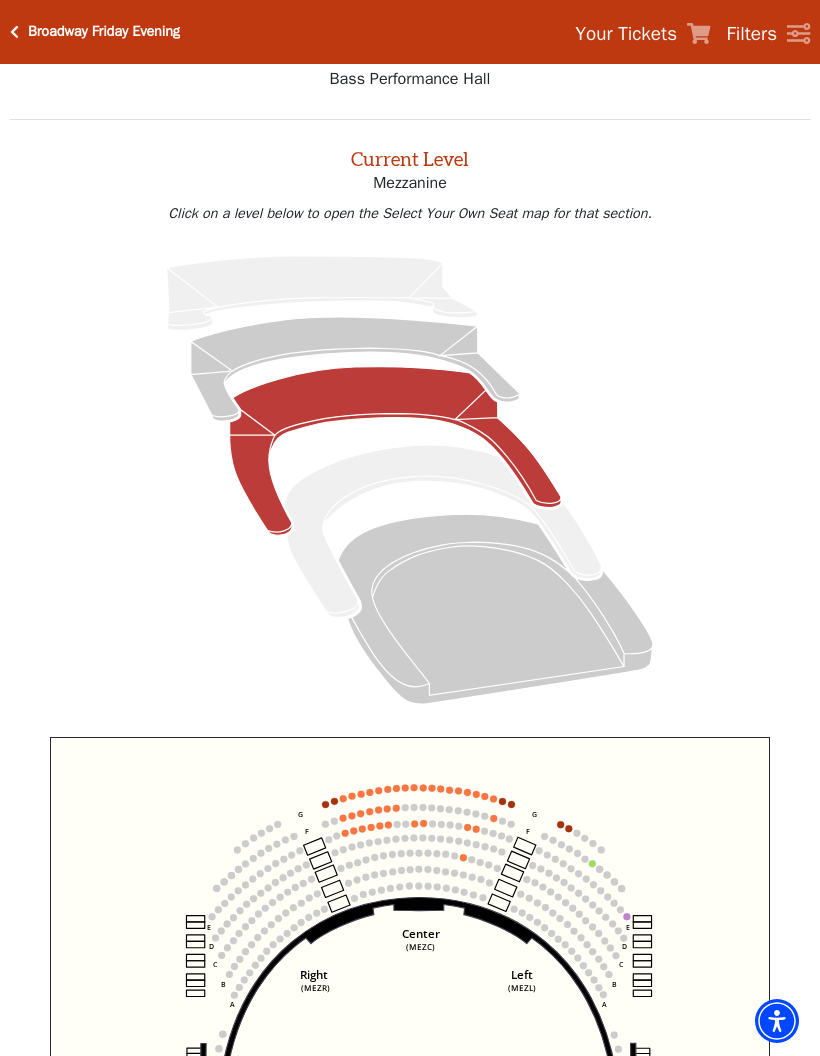 scroll, scrollTop: 0, scrollLeft: 0, axis: both 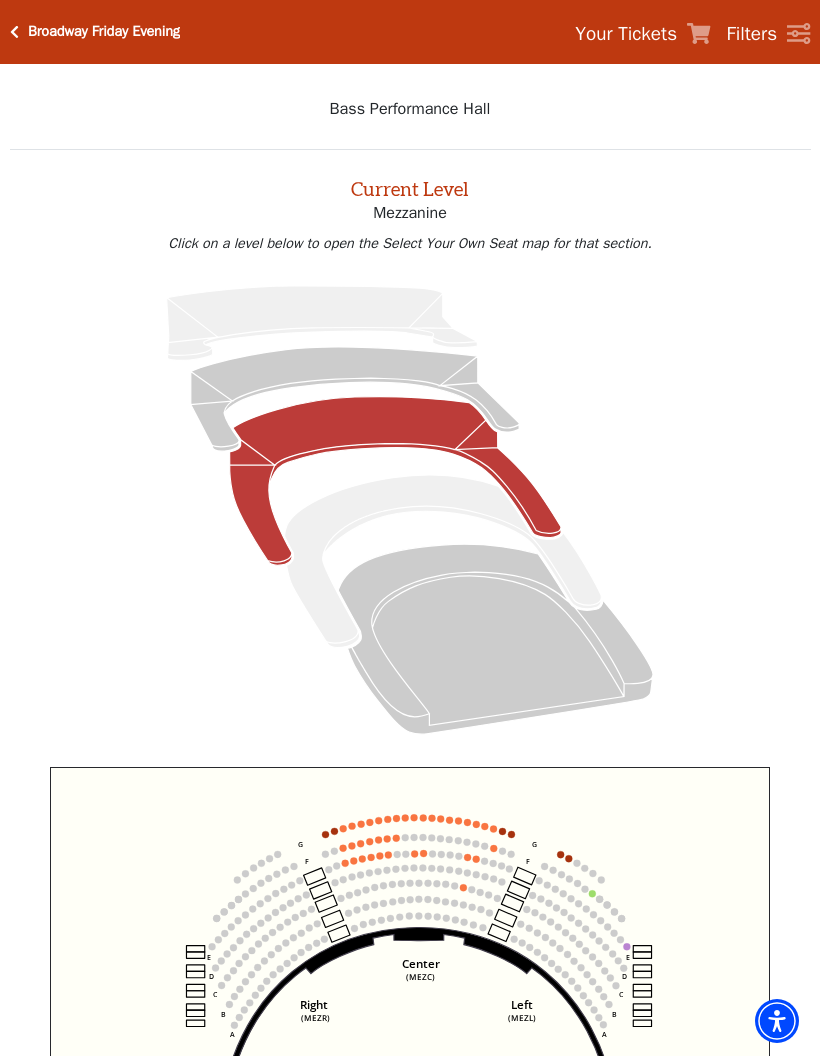 click at bounding box center [14, 32] 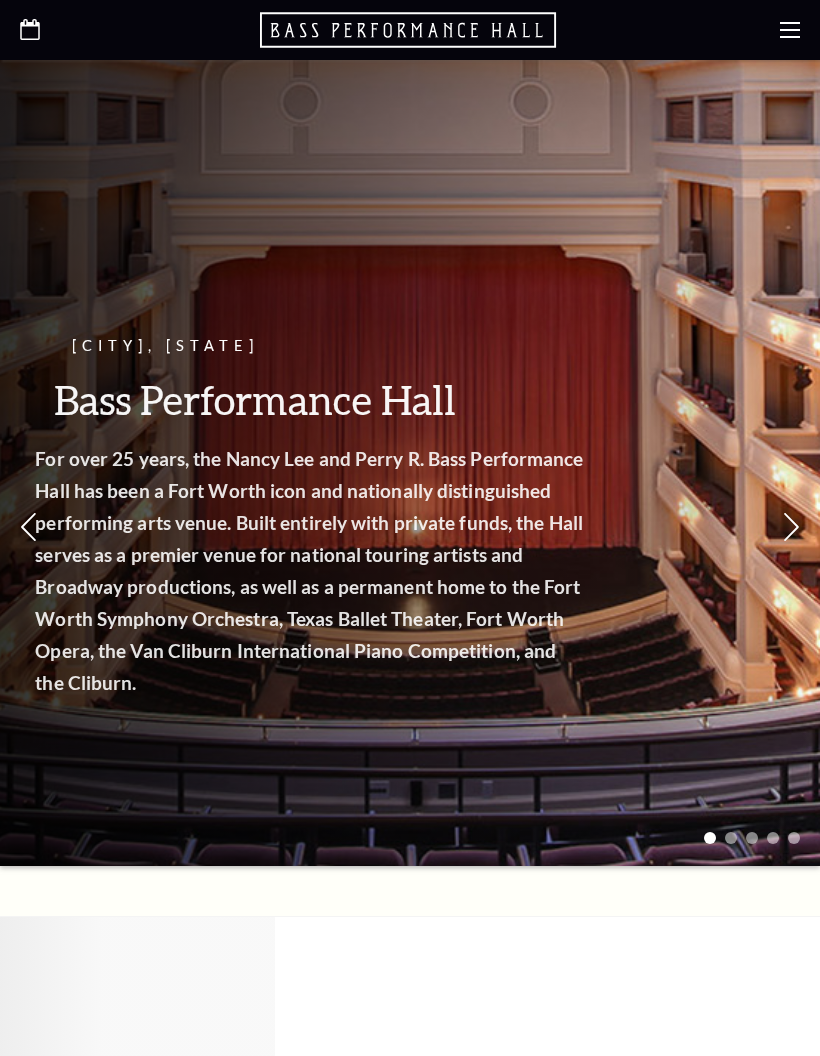 scroll, scrollTop: 0, scrollLeft: 0, axis: both 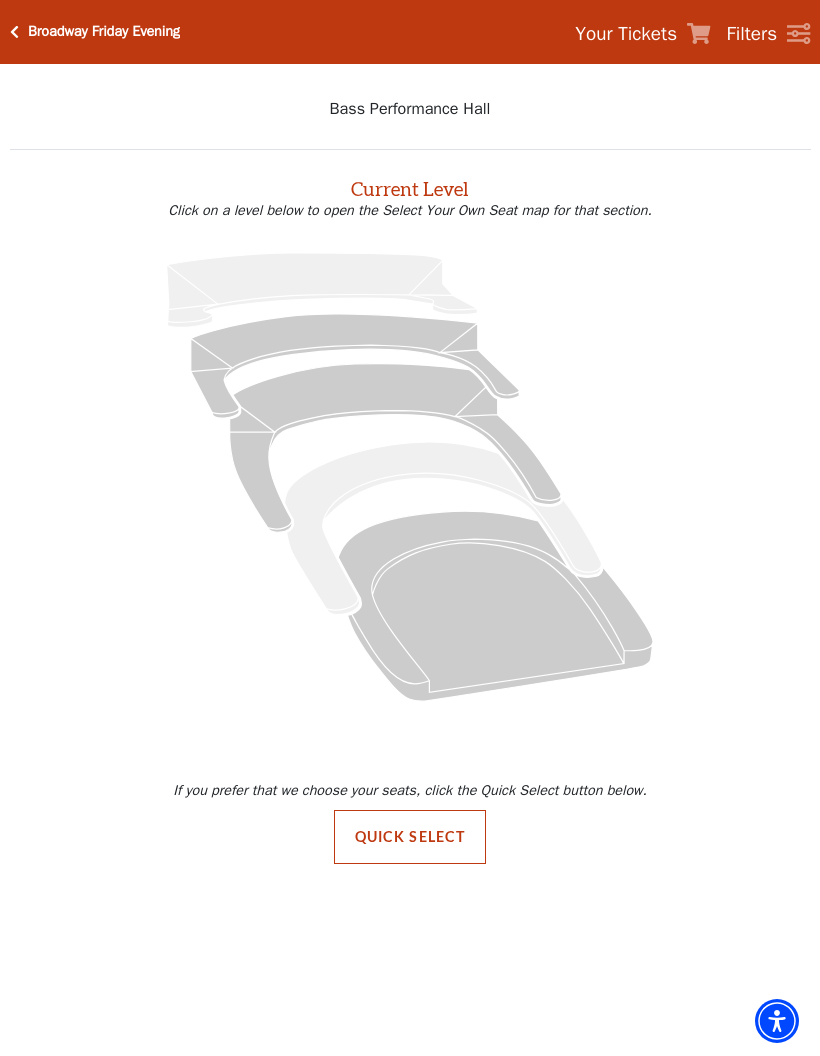 click 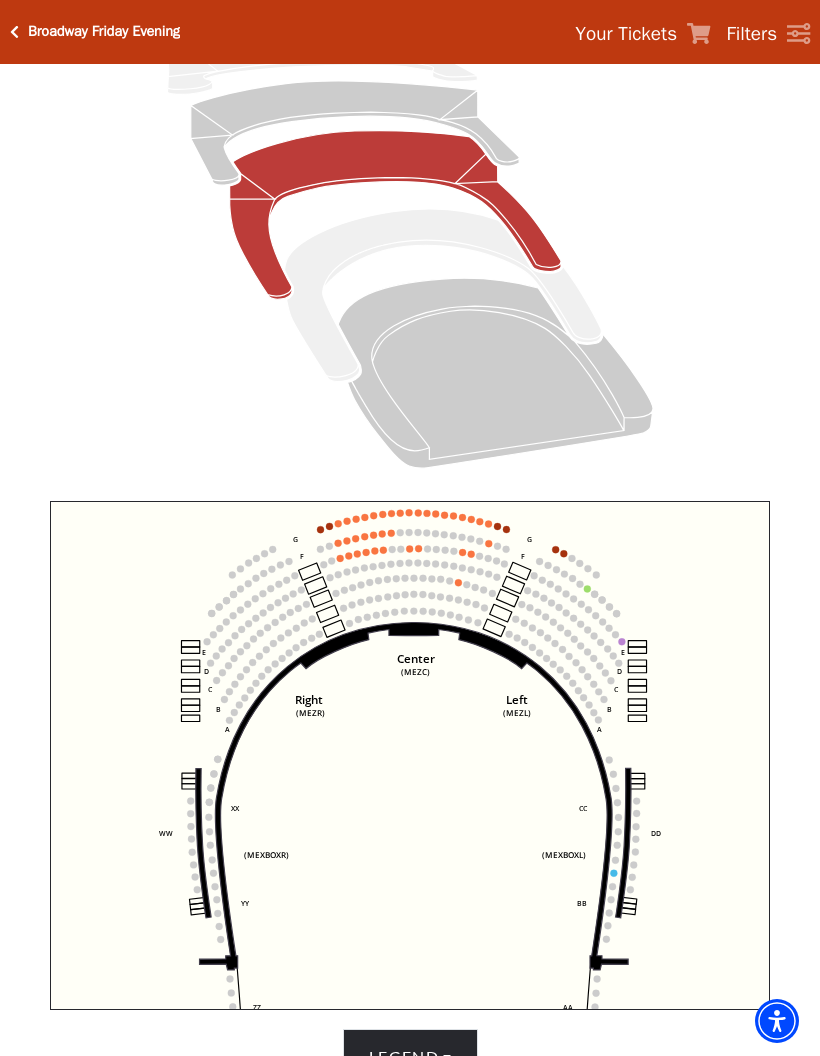 scroll, scrollTop: 206, scrollLeft: 0, axis: vertical 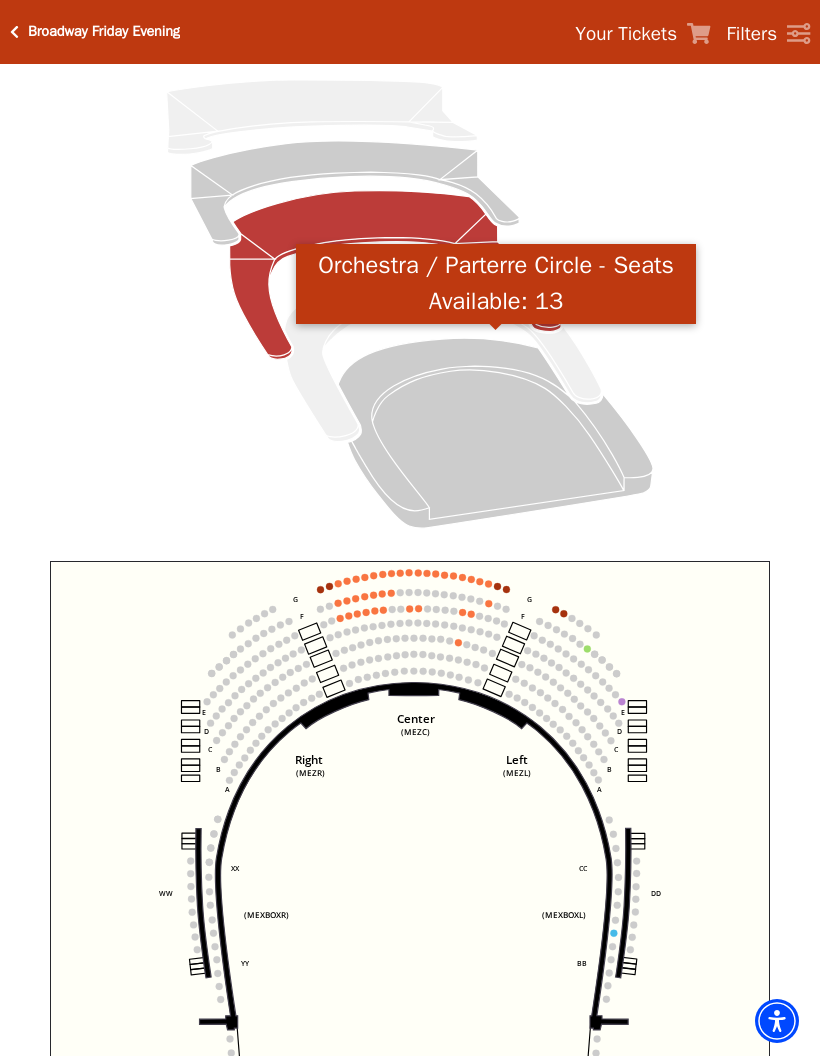 click 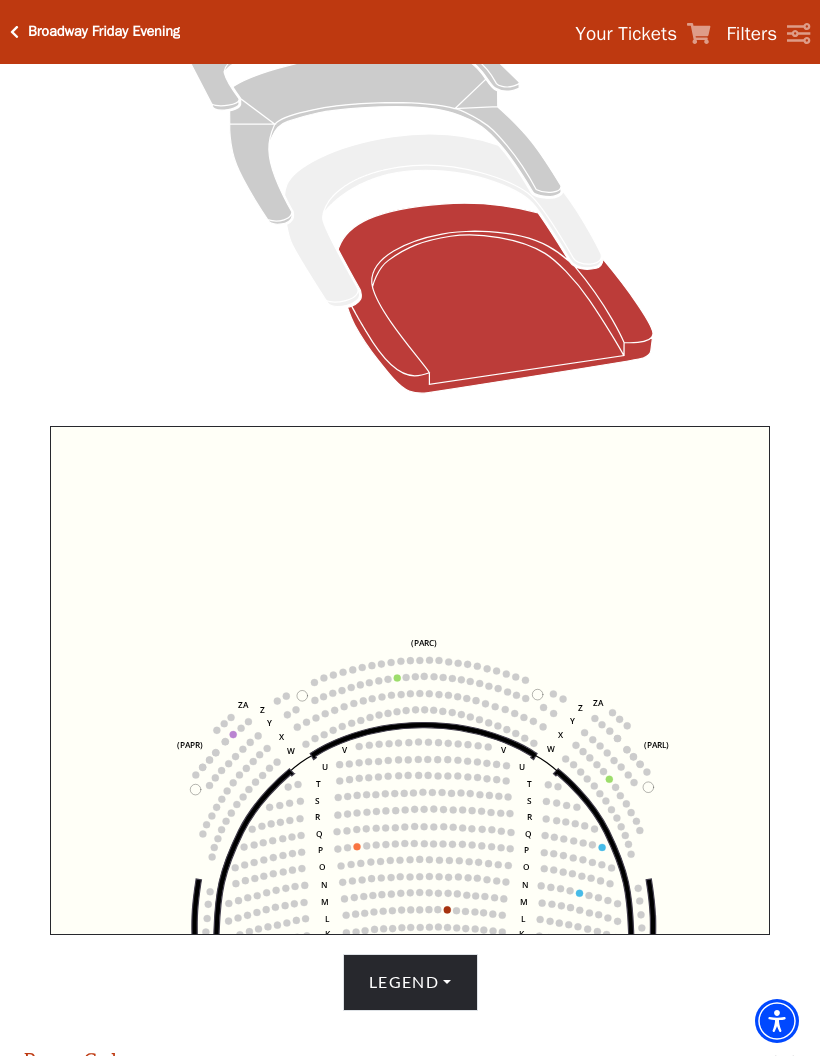 scroll, scrollTop: 0, scrollLeft: 0, axis: both 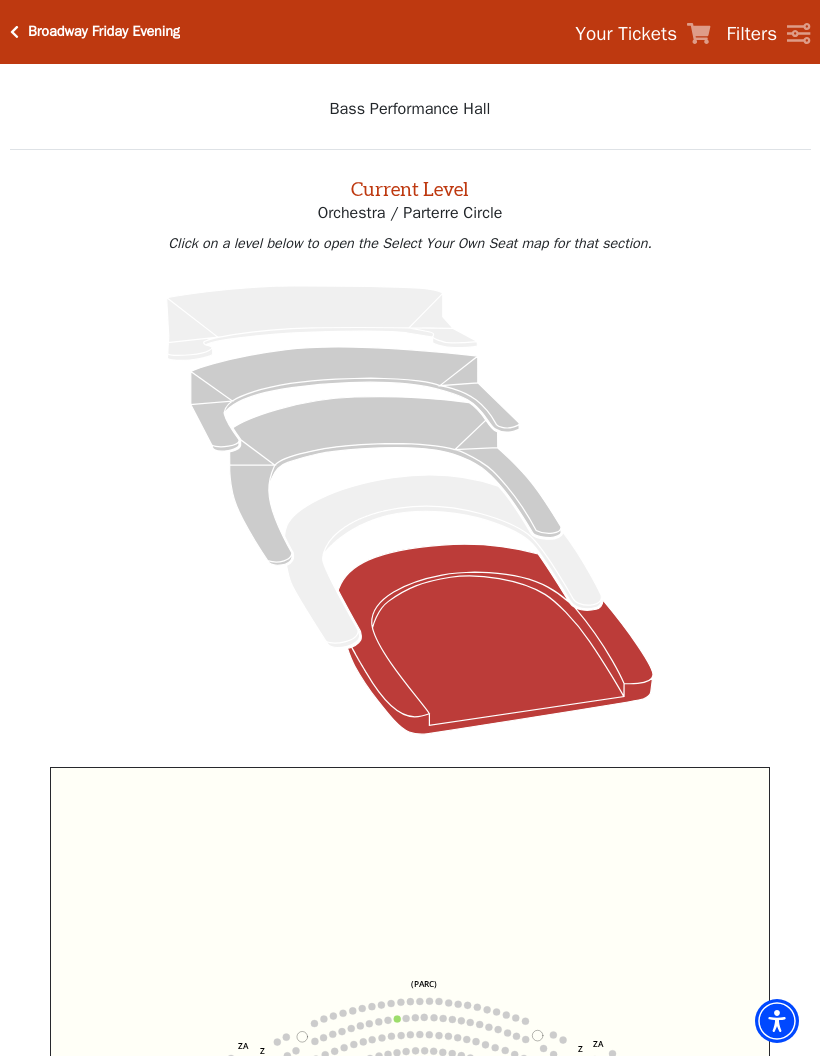 click at bounding box center [14, 32] 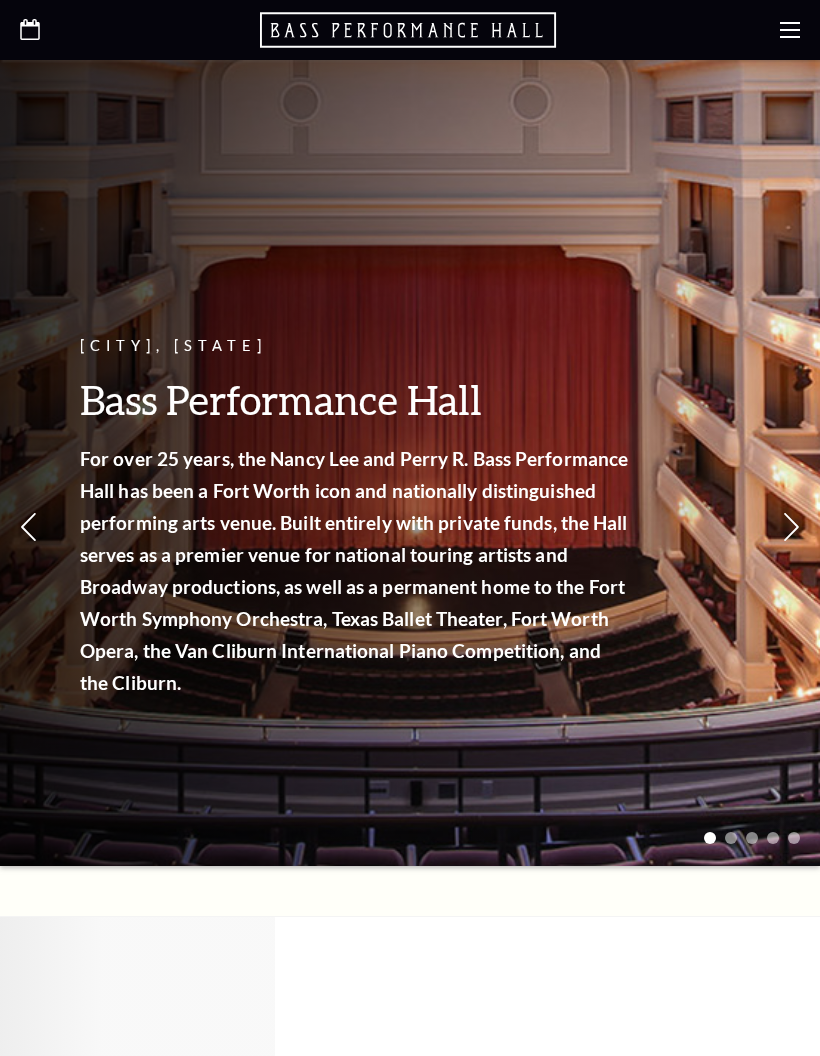 scroll, scrollTop: 0, scrollLeft: 0, axis: both 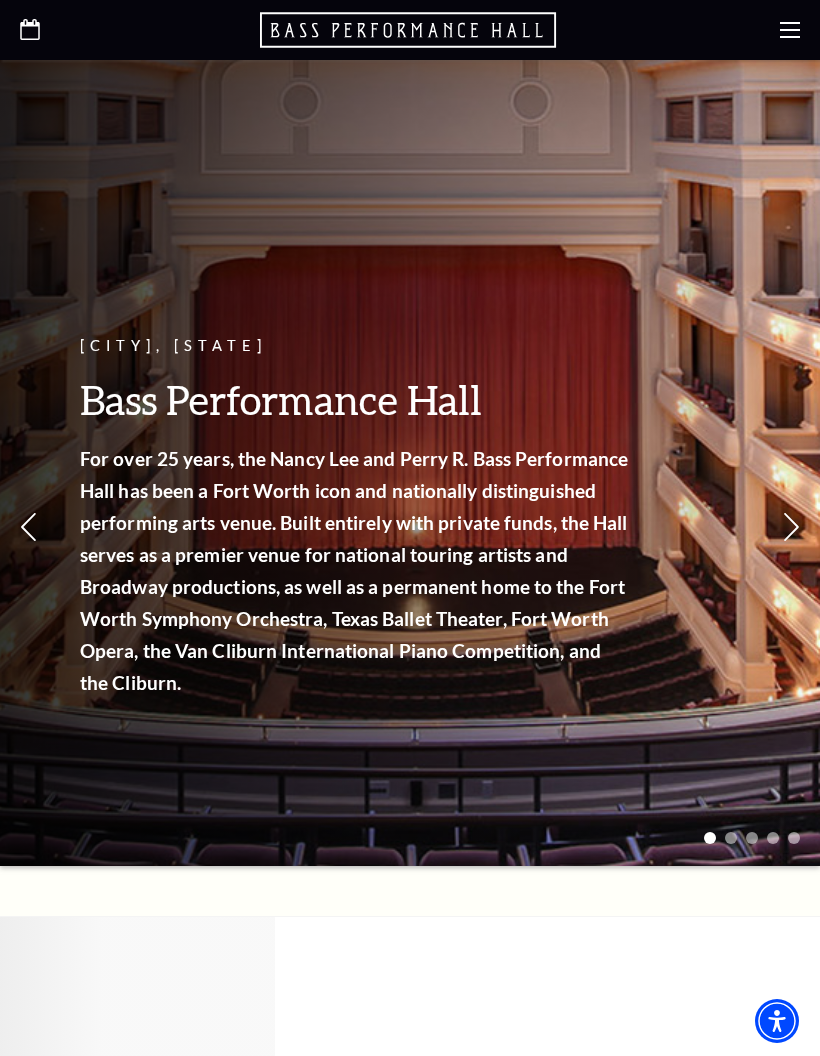 click 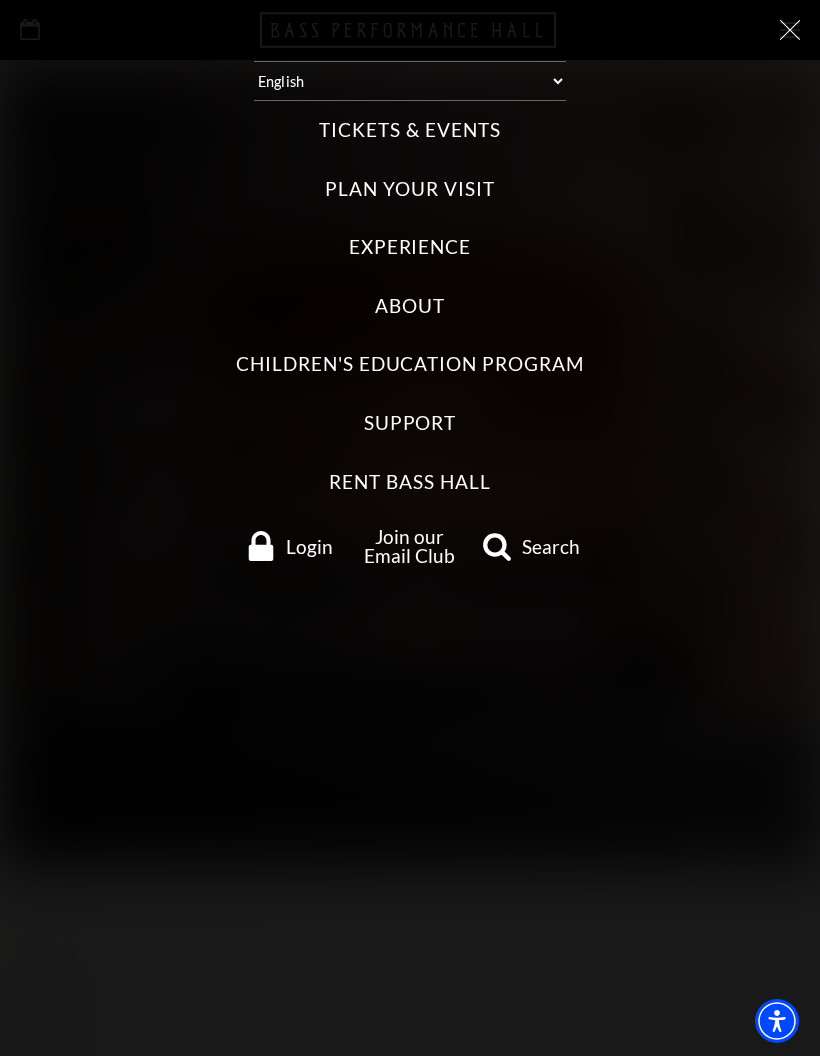 click on "Tickets & Events" at bounding box center (409, 130) 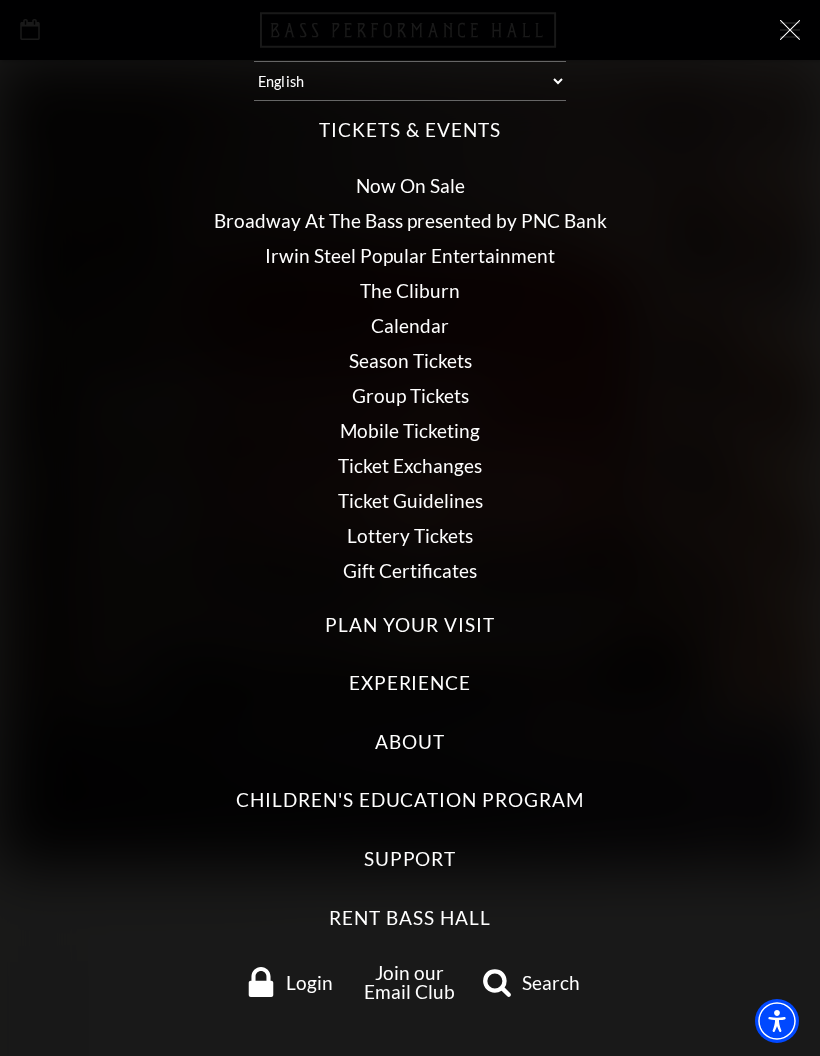 click on "Now On Sale" at bounding box center (410, 185) 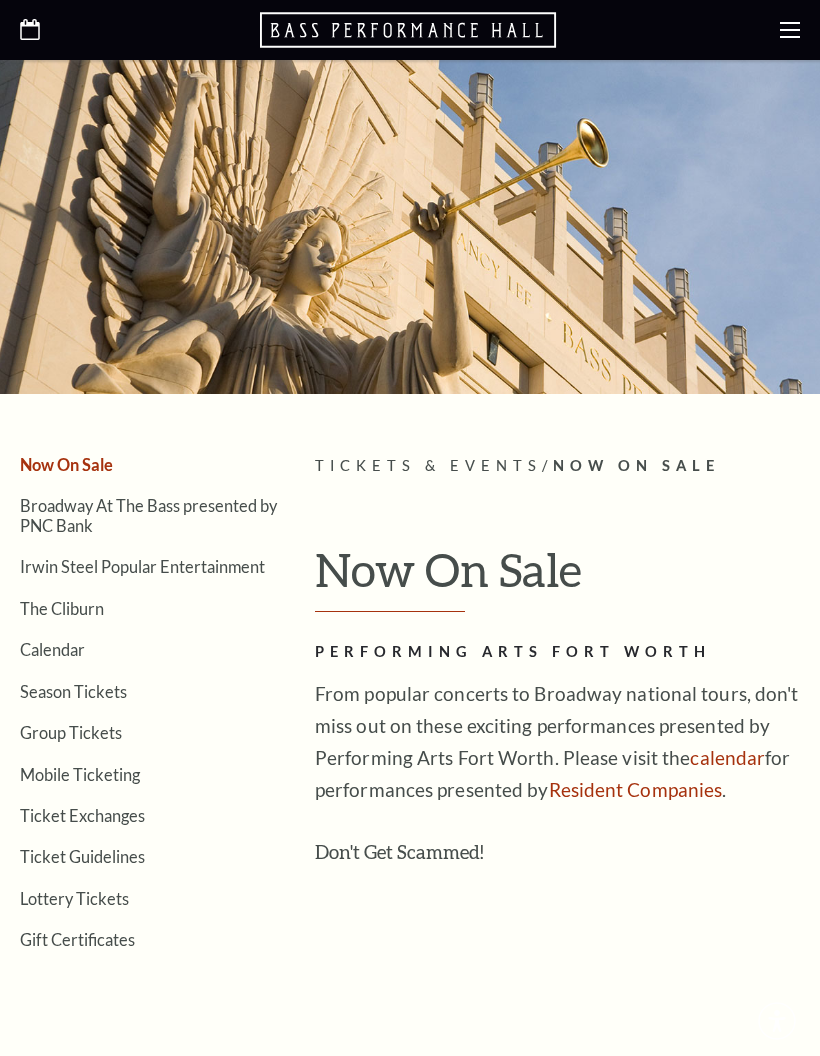 scroll, scrollTop: 0, scrollLeft: 0, axis: both 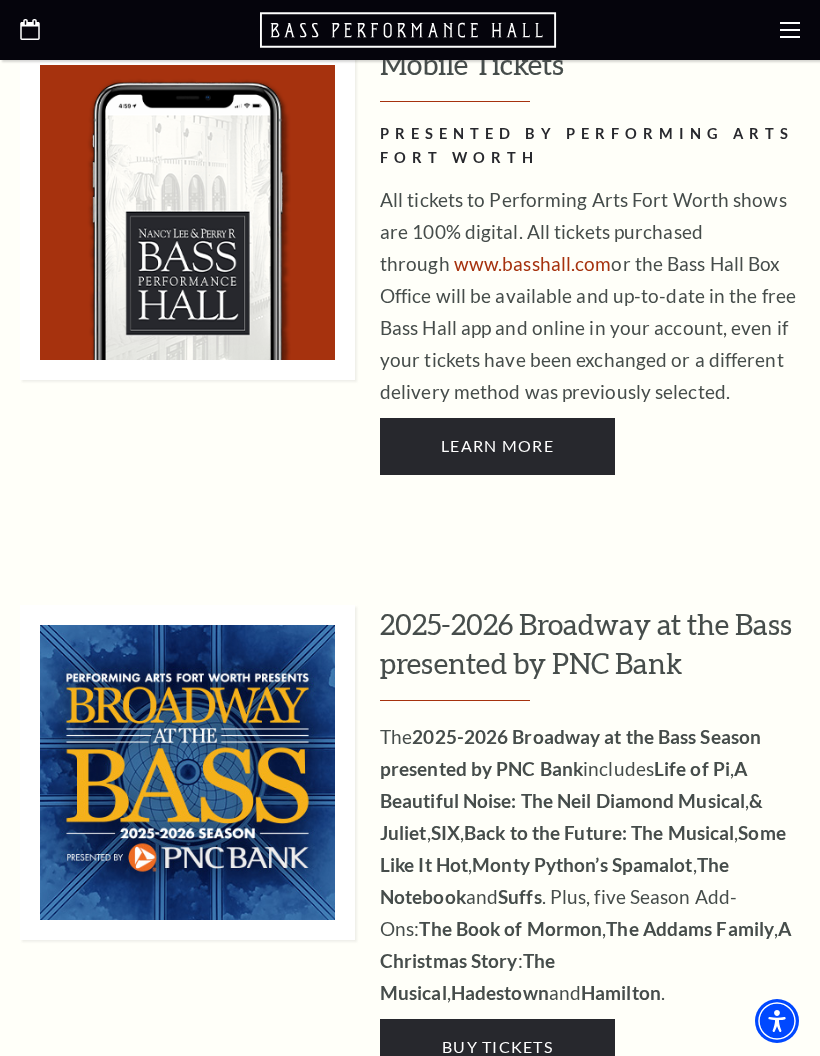 click on "Buy Tickets" at bounding box center [497, 1046] 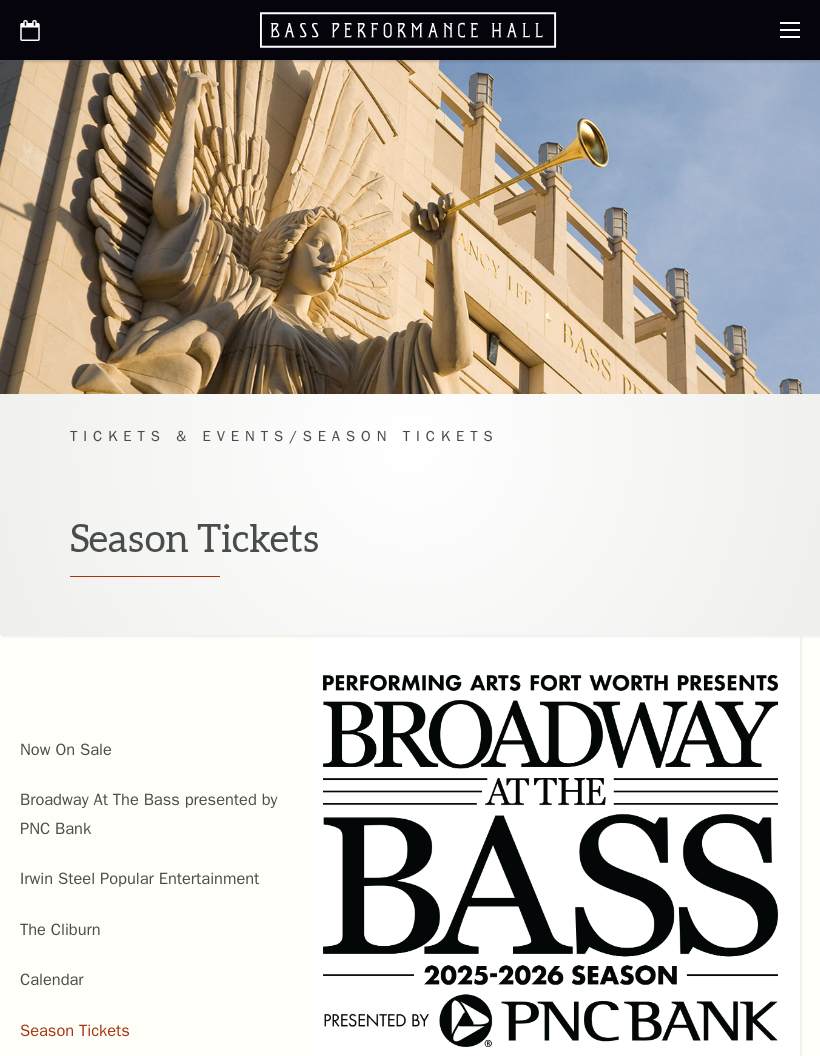 scroll, scrollTop: 0, scrollLeft: 0, axis: both 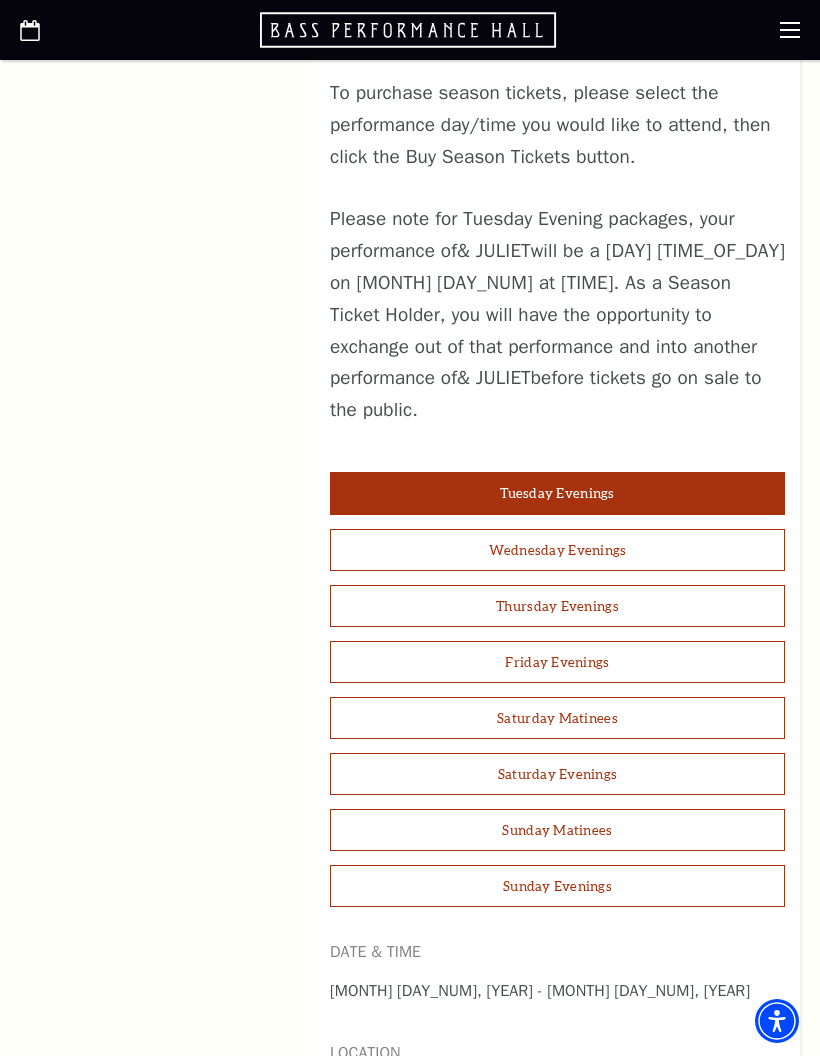 click on "Friday Evenings" at bounding box center [557, 662] 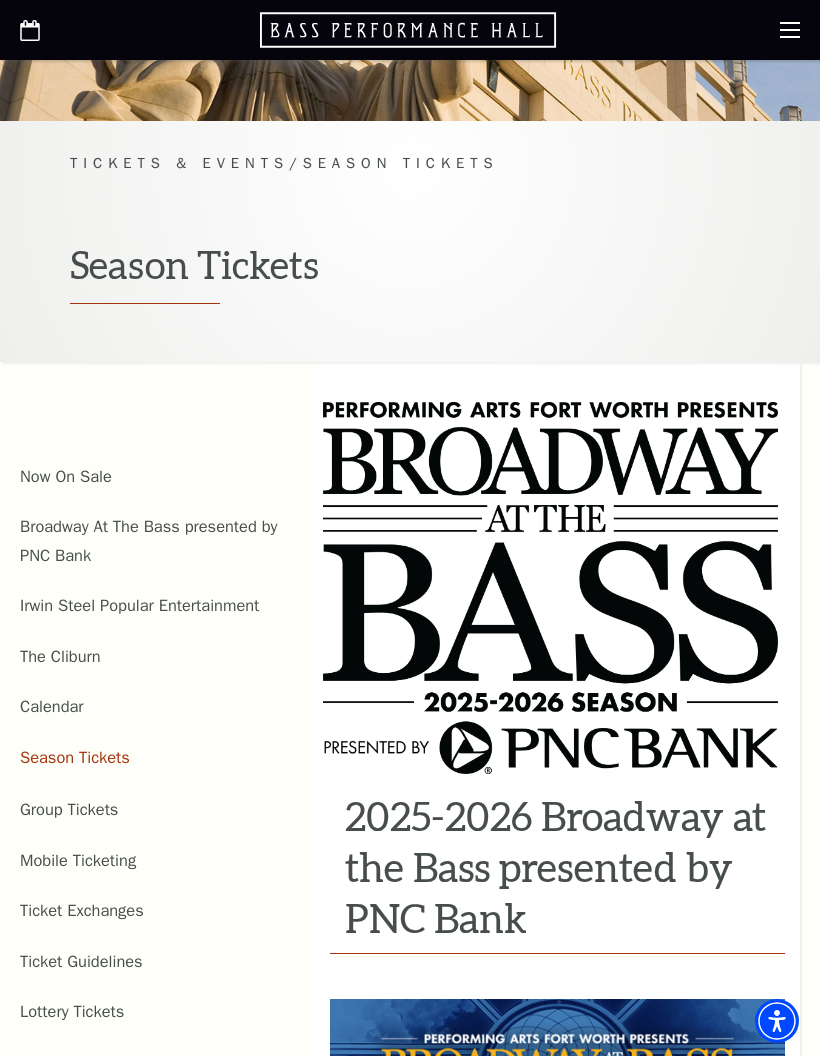 scroll, scrollTop: 270, scrollLeft: 0, axis: vertical 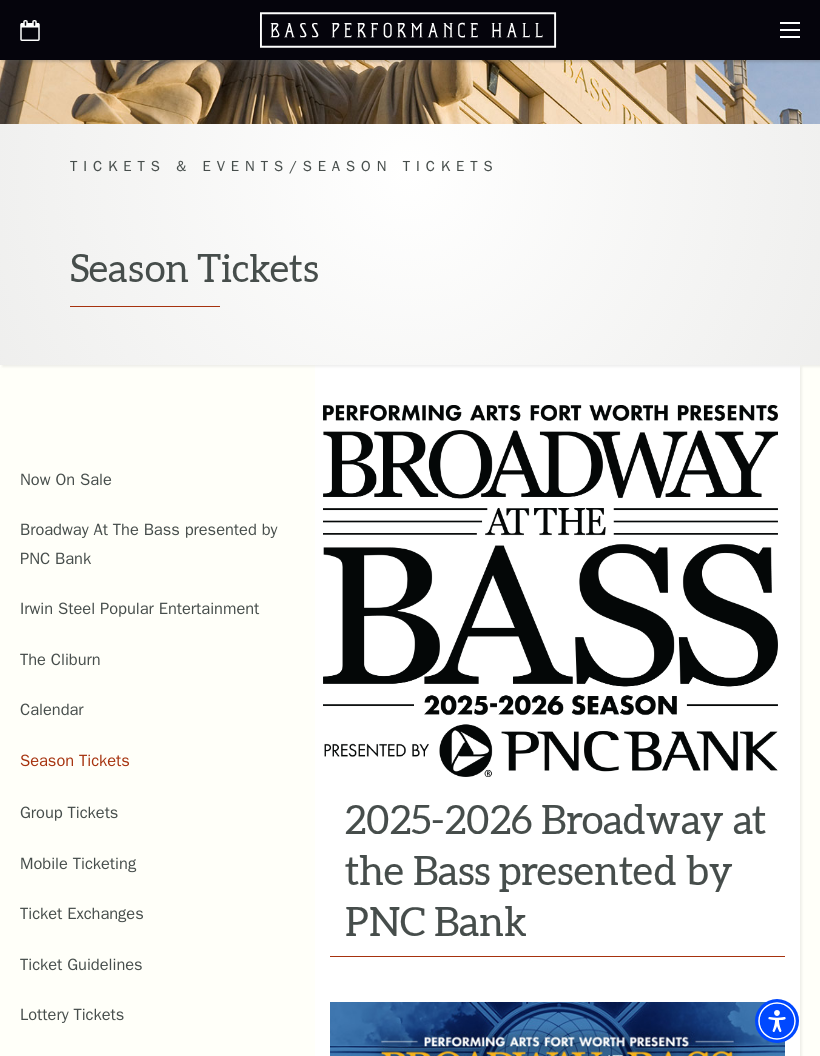 click on "Broadway At The Bass presented by PNC Bank" at bounding box center [148, 544] 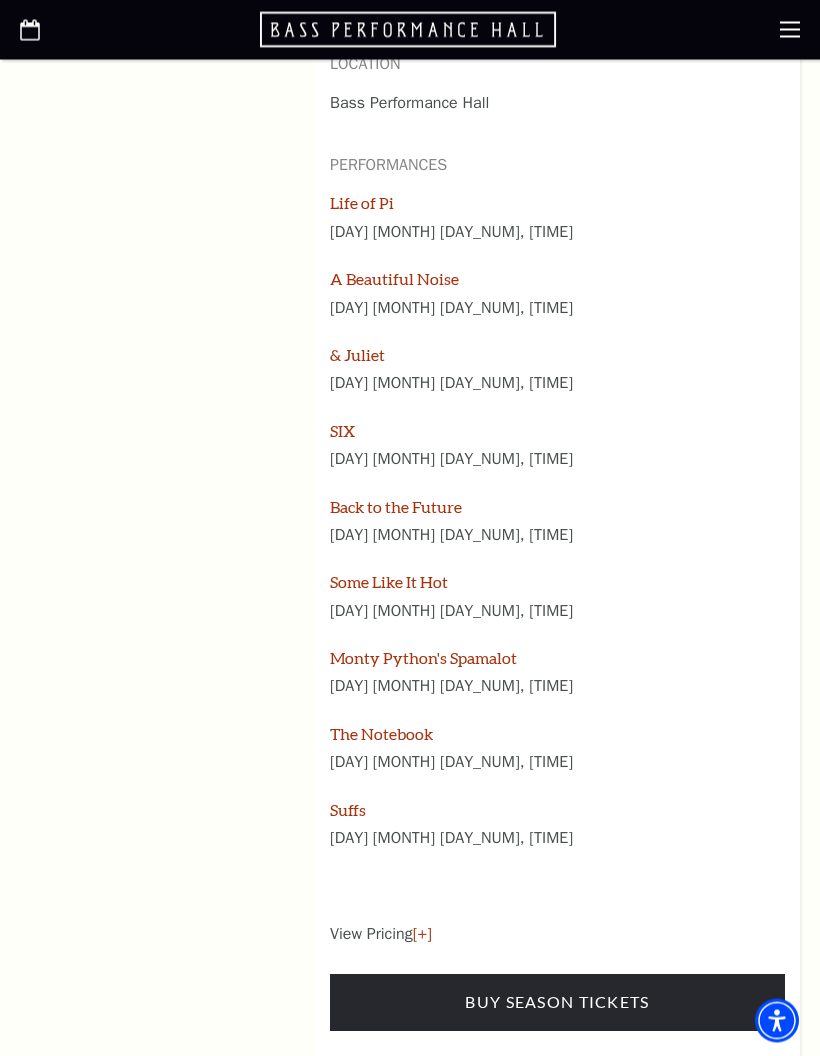 scroll, scrollTop: 2390, scrollLeft: 0, axis: vertical 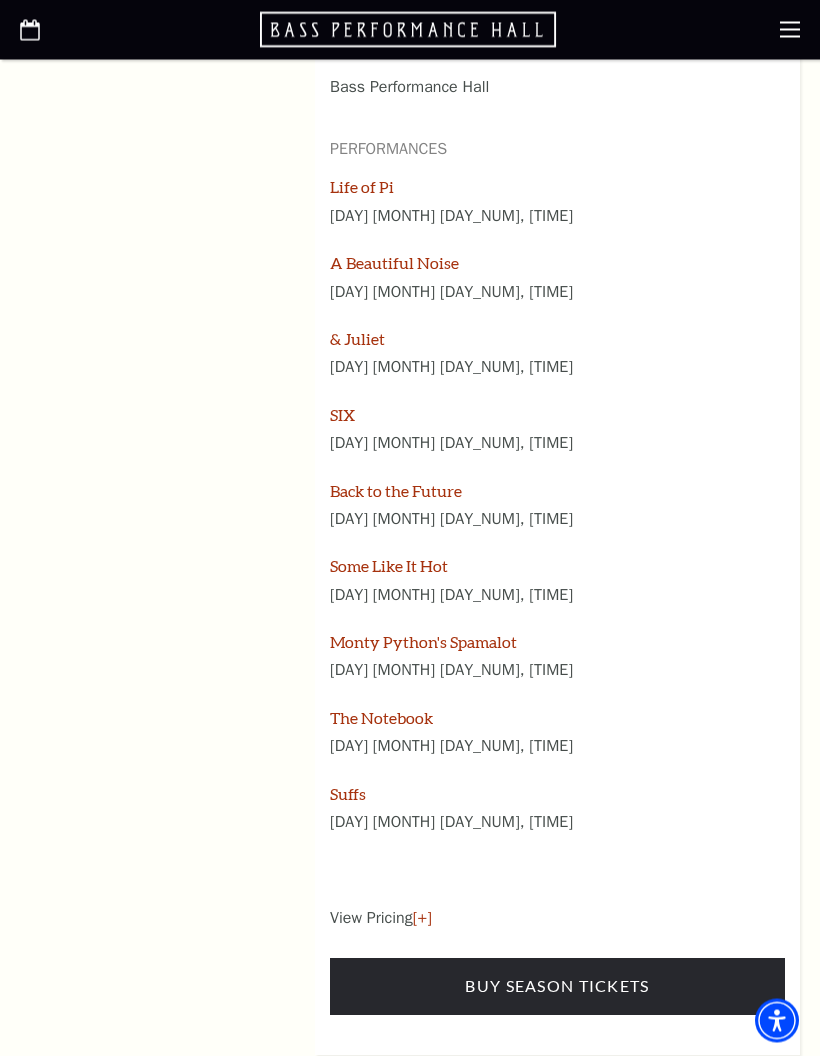 click on "Buy Season Tickets" at bounding box center (557, 987) 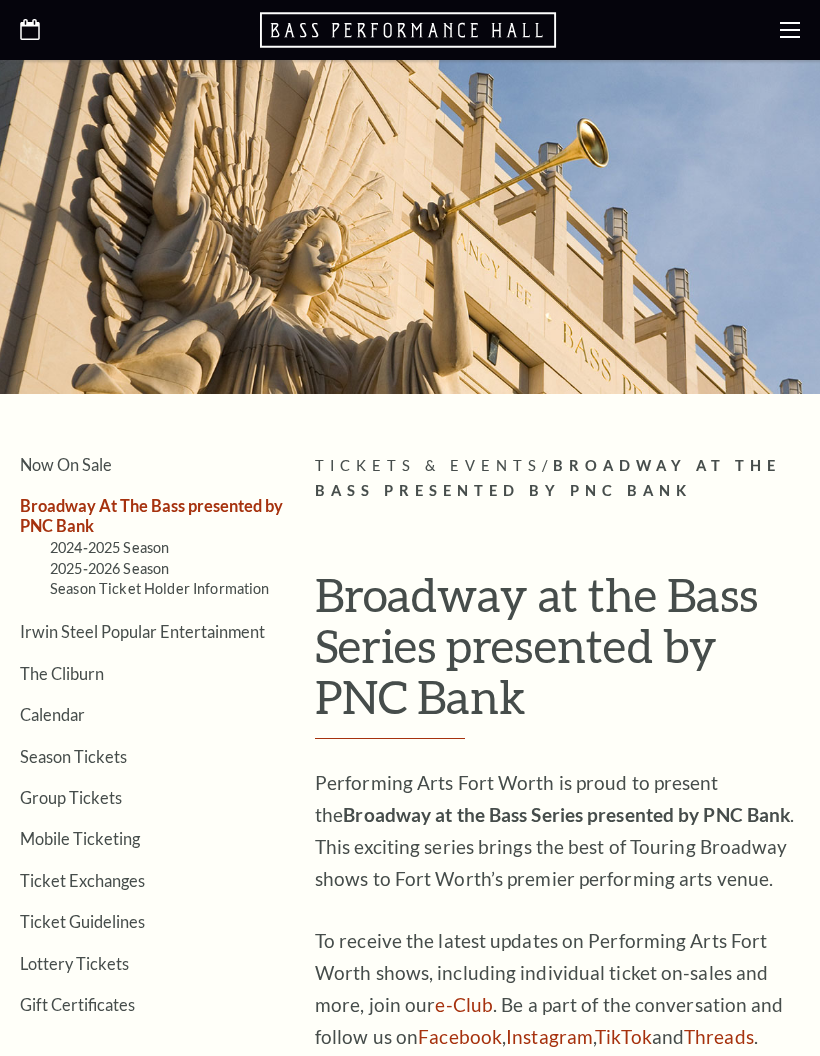 scroll, scrollTop: 0, scrollLeft: 0, axis: both 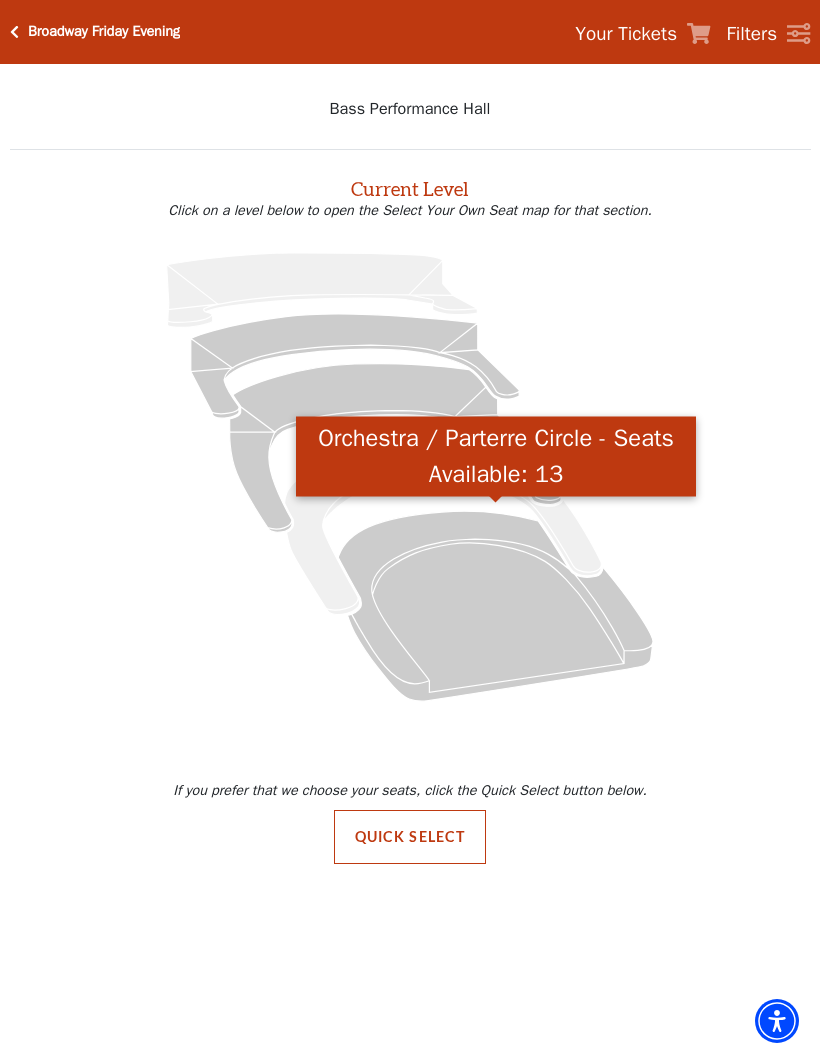 click 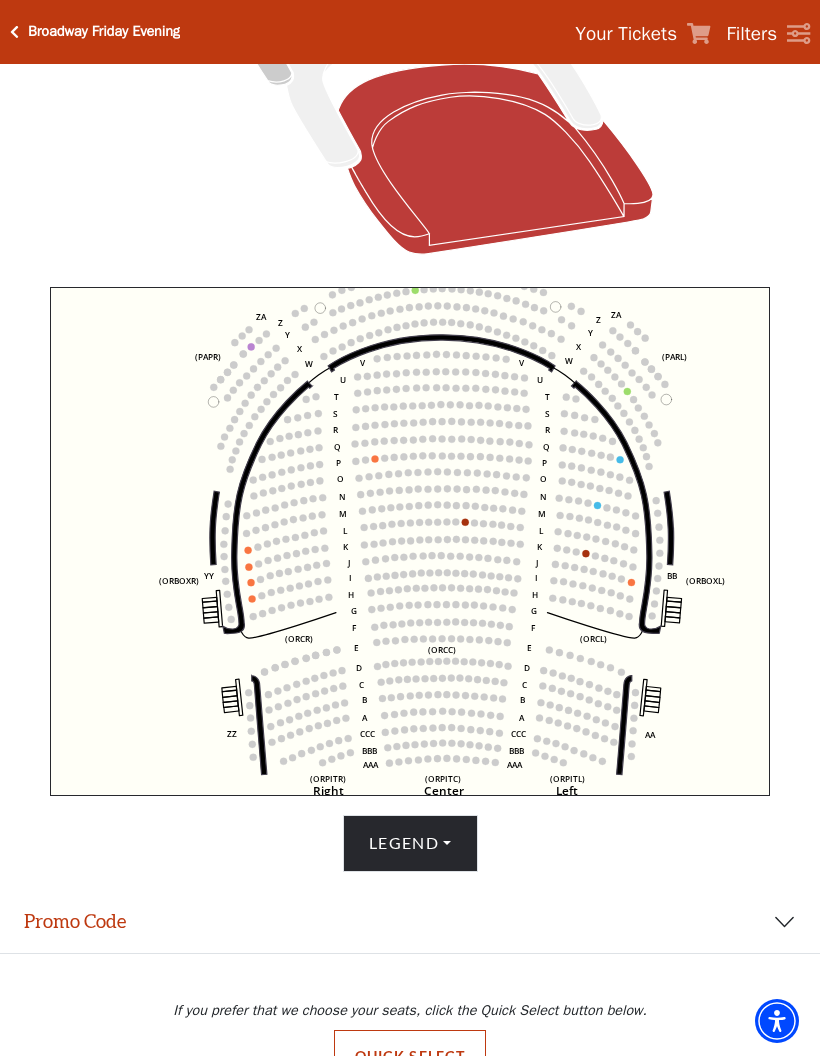 scroll, scrollTop: 494, scrollLeft: 0, axis: vertical 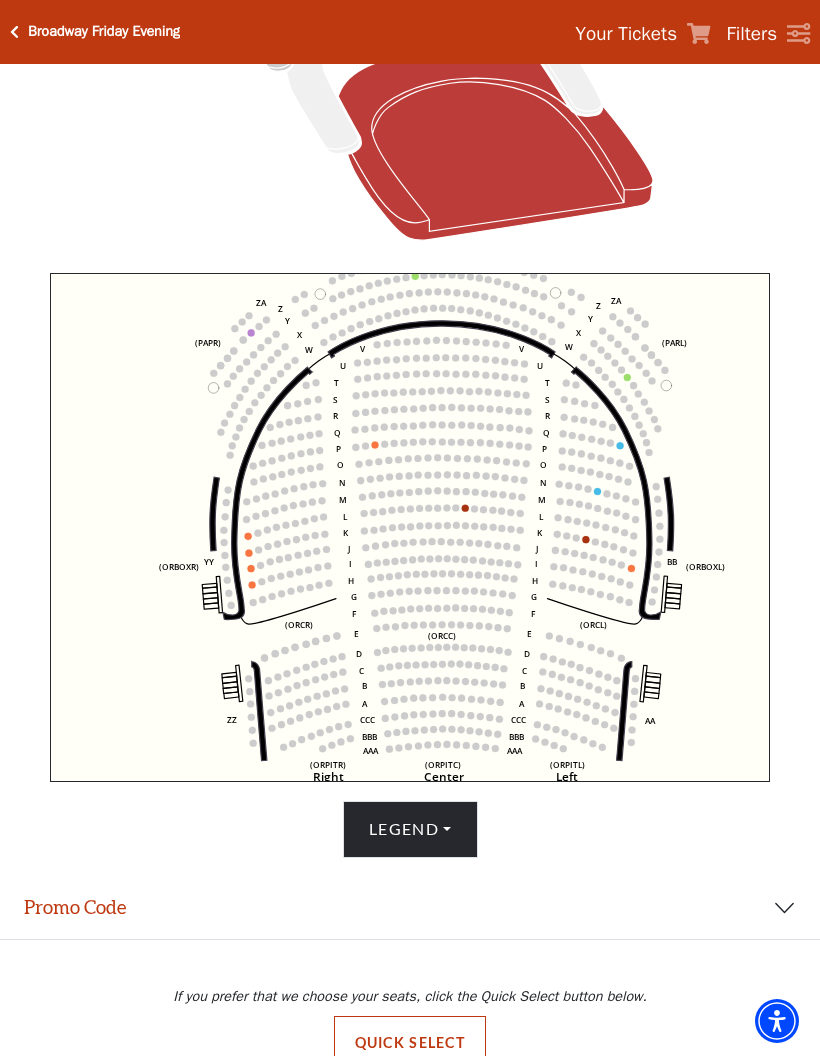 click on "Legend" at bounding box center (410, 829) 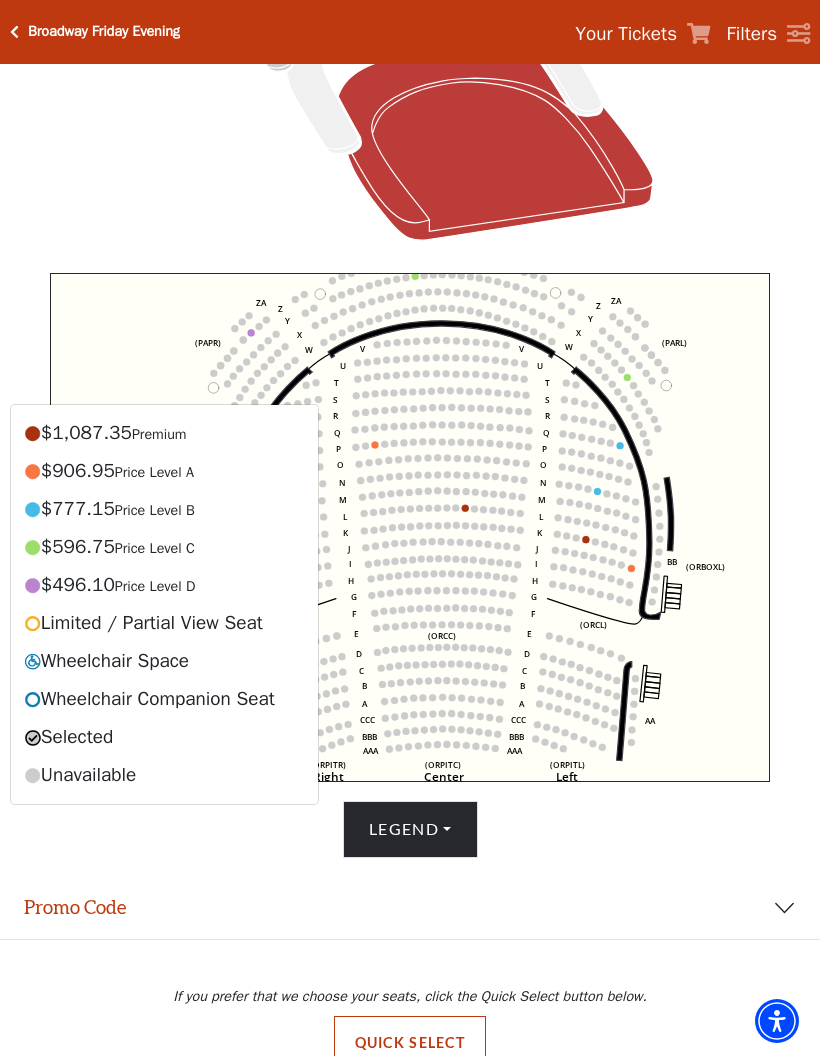 click 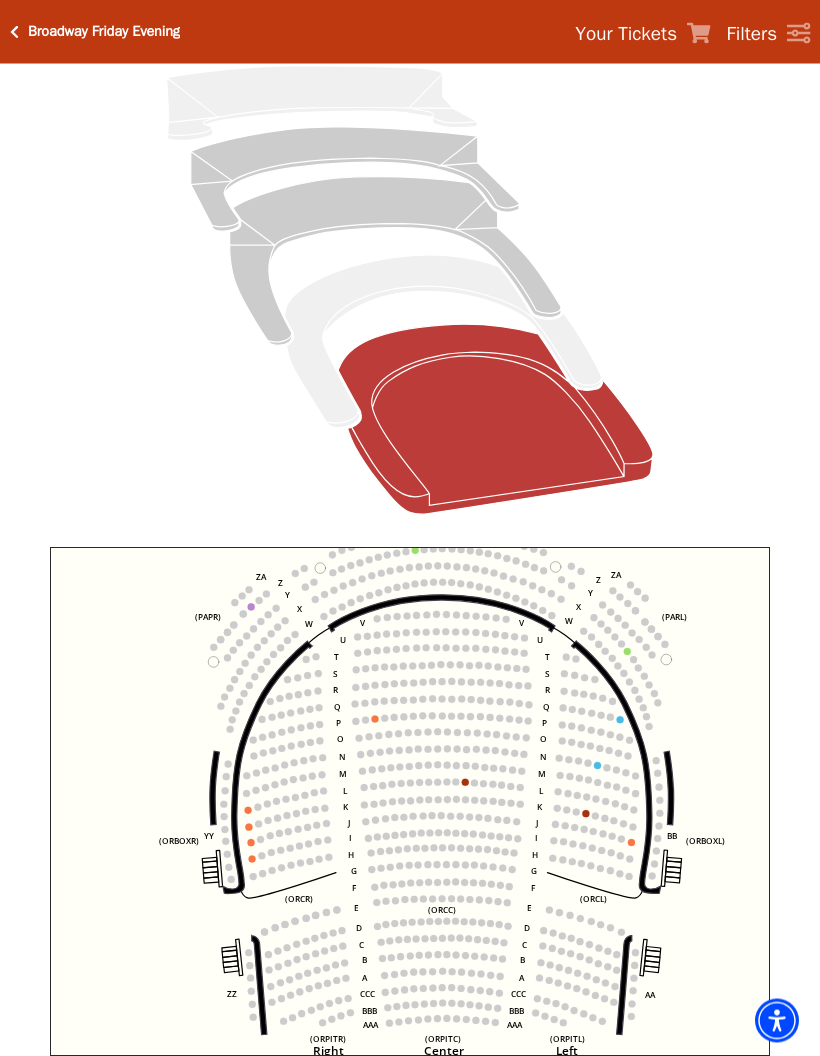 scroll, scrollTop: 212, scrollLeft: 0, axis: vertical 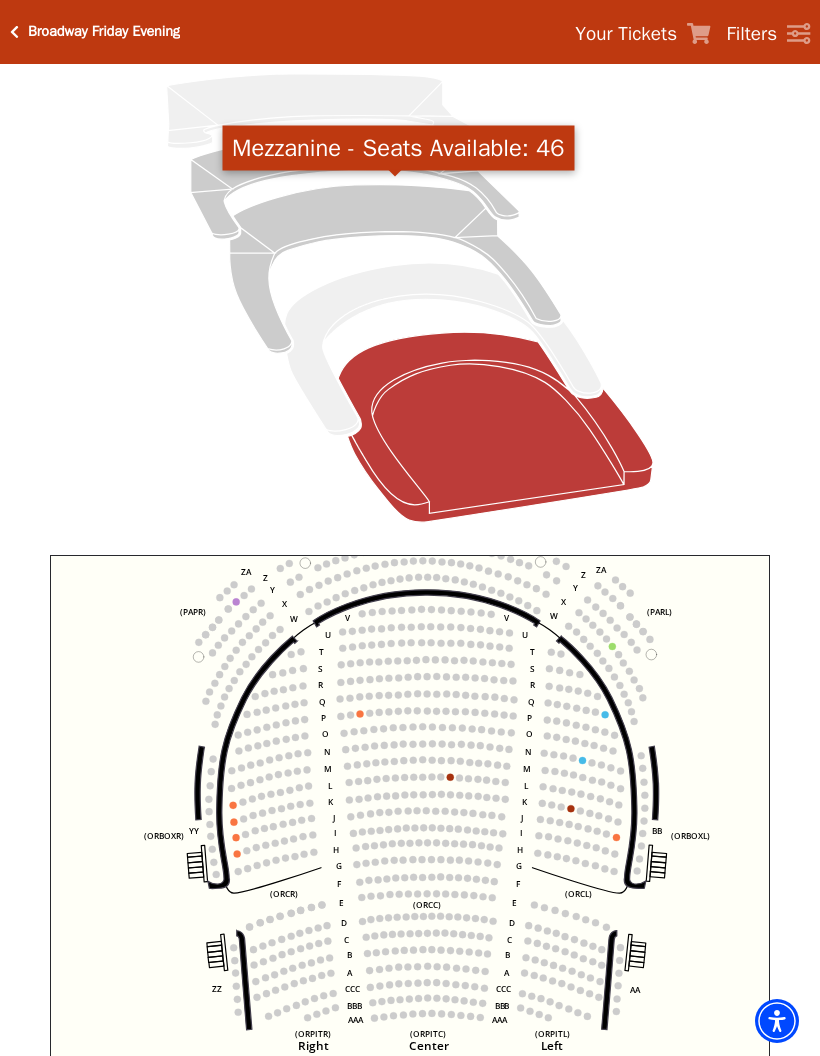 click 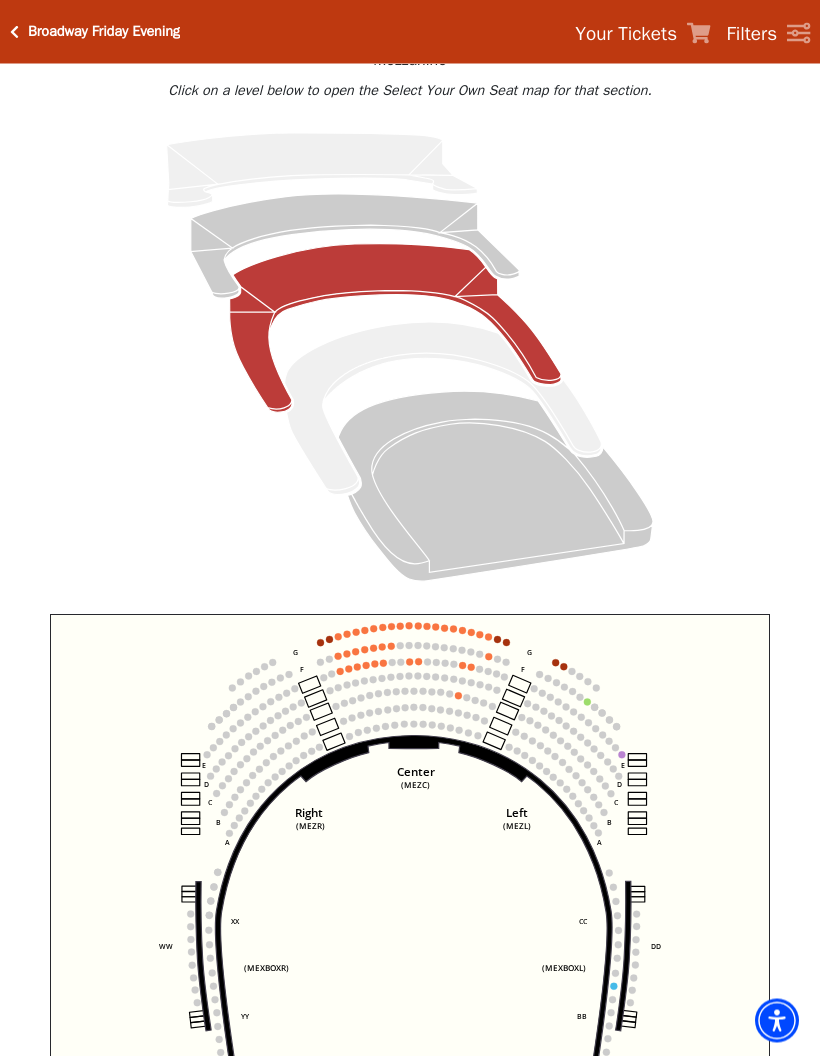 scroll, scrollTop: 157, scrollLeft: 0, axis: vertical 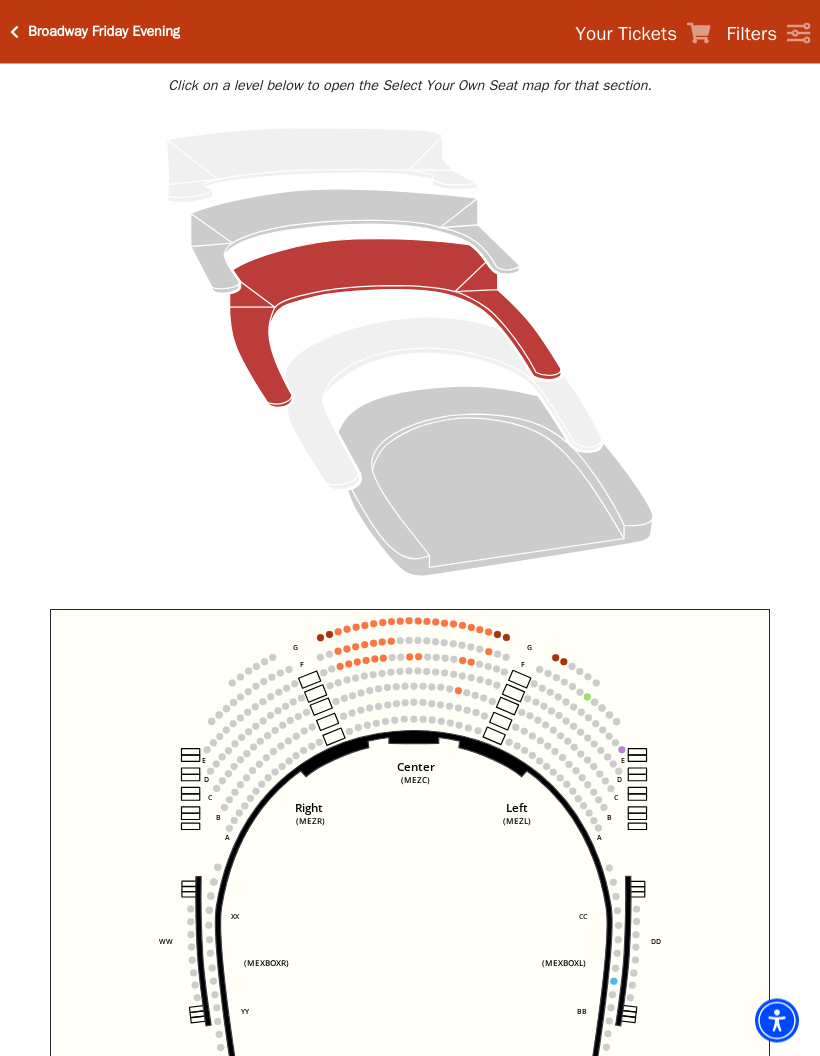 click 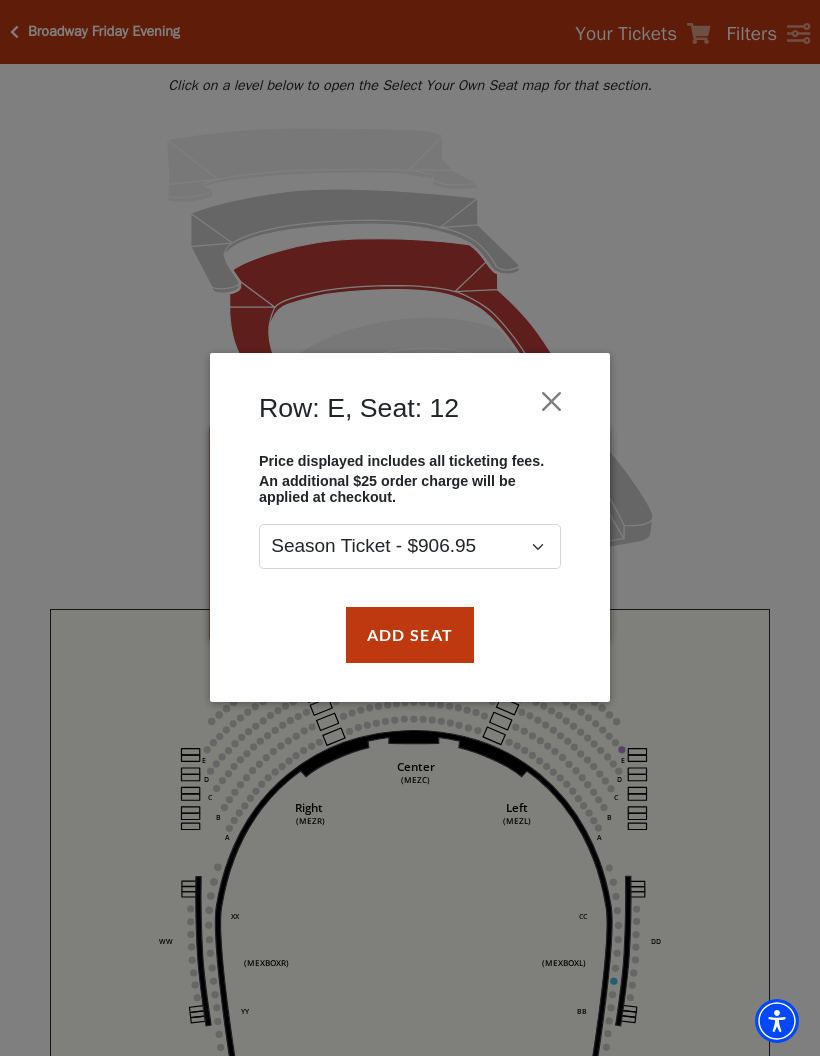 click on "Add Seat" at bounding box center [410, 635] 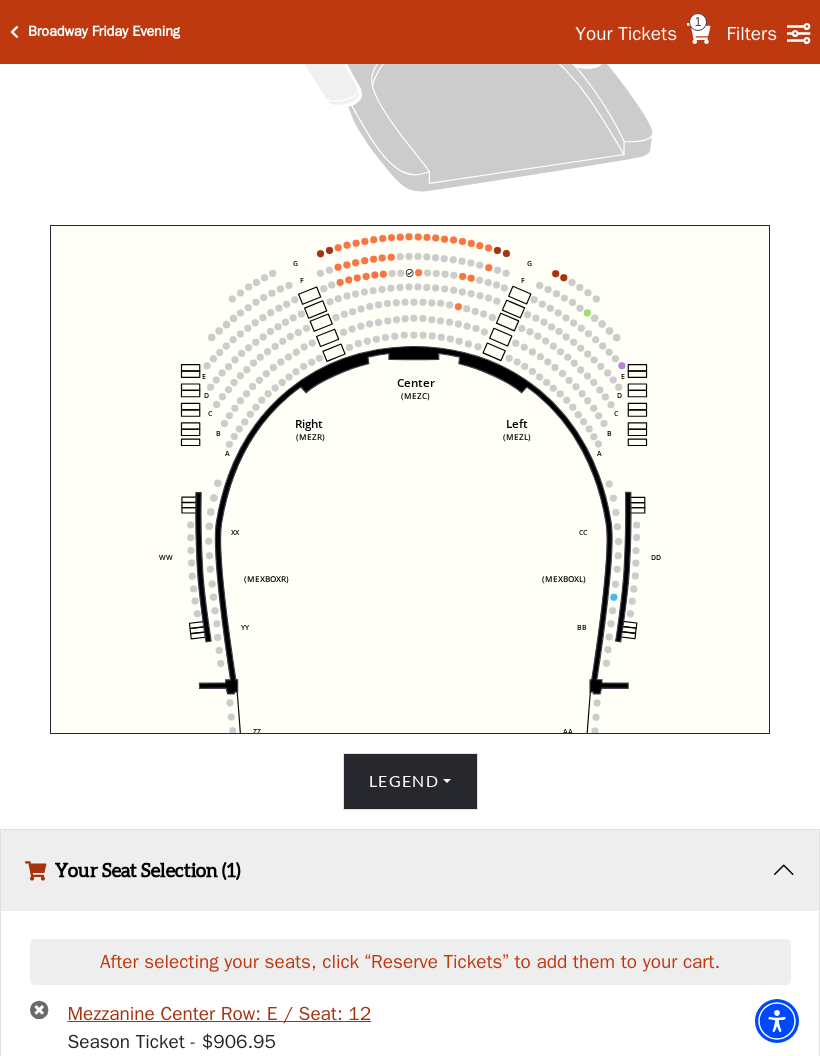 scroll, scrollTop: 610, scrollLeft: 0, axis: vertical 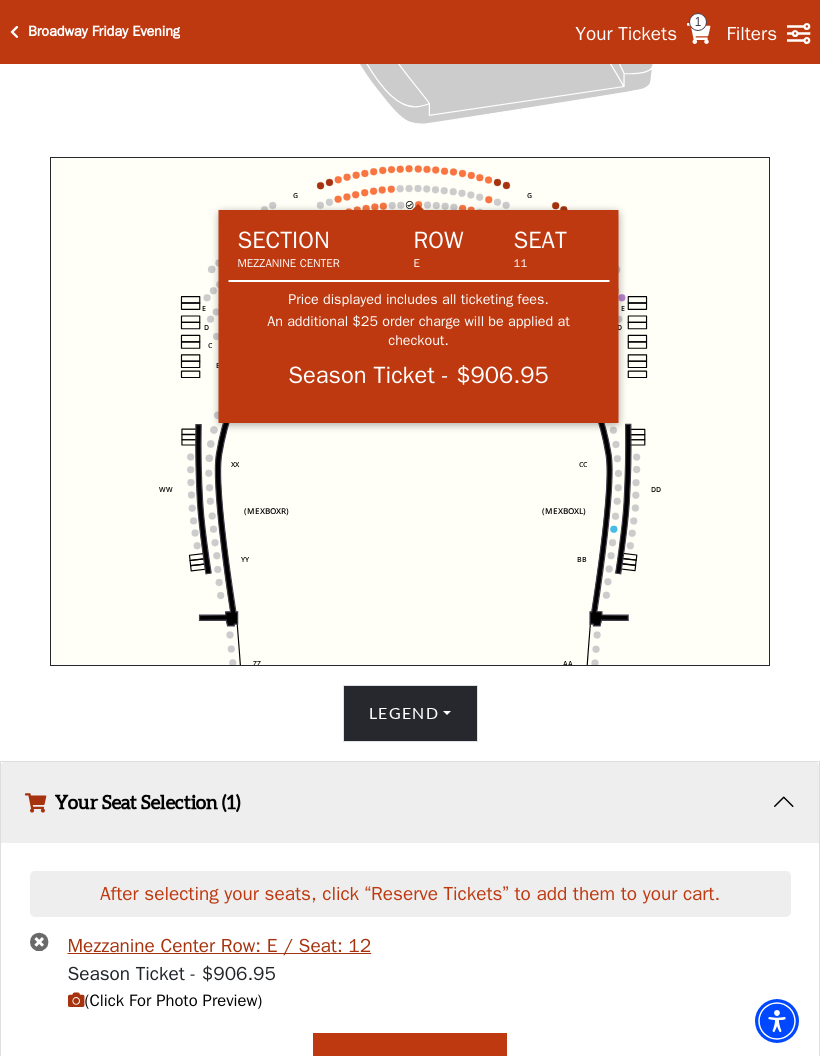 click 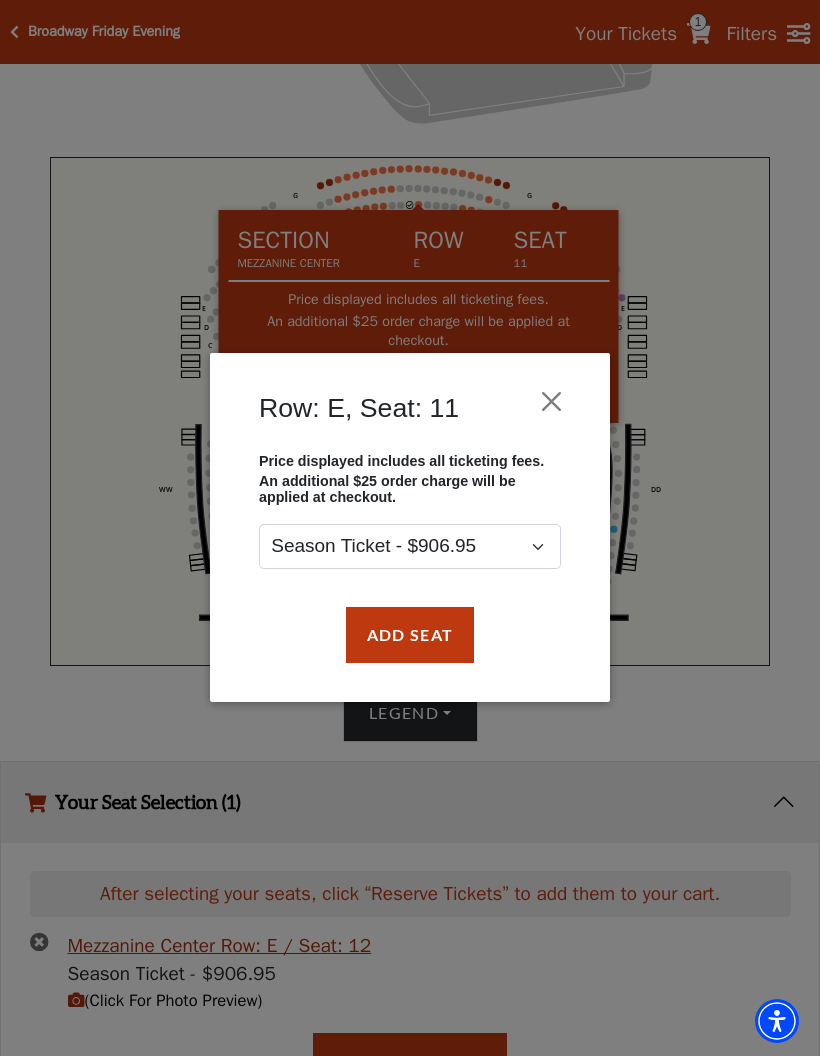 click on "Add Seat" at bounding box center [410, 635] 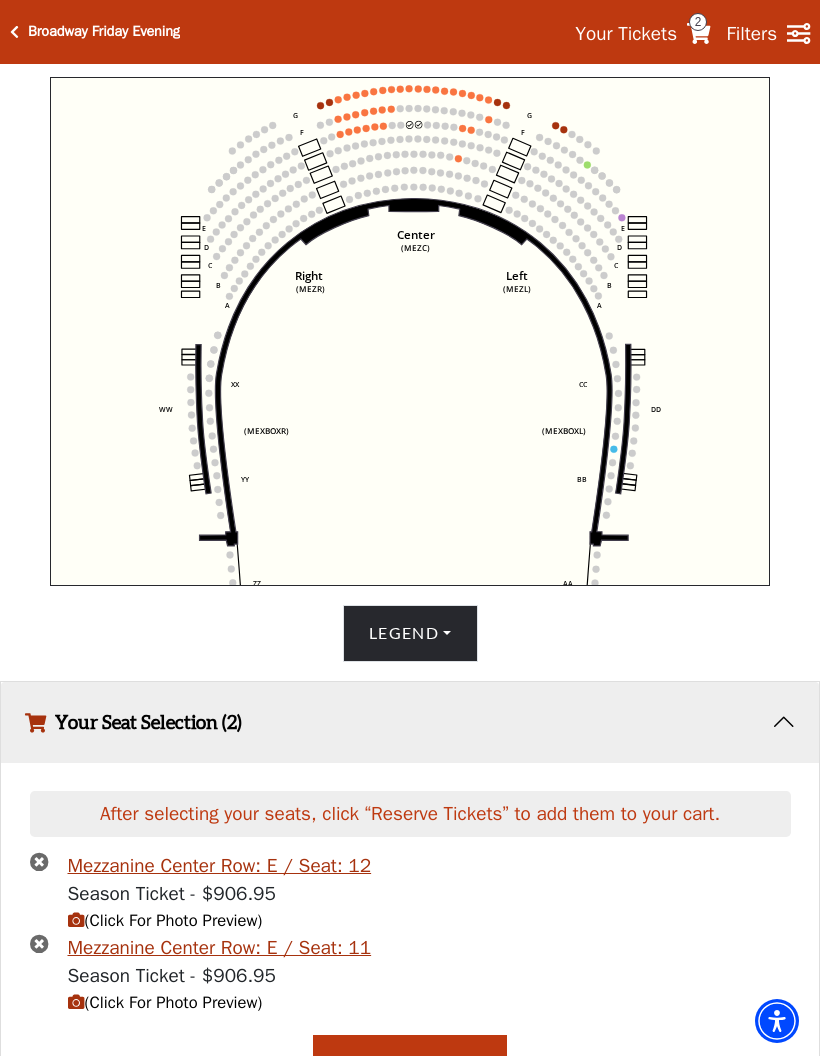 scroll, scrollTop: 738, scrollLeft: 0, axis: vertical 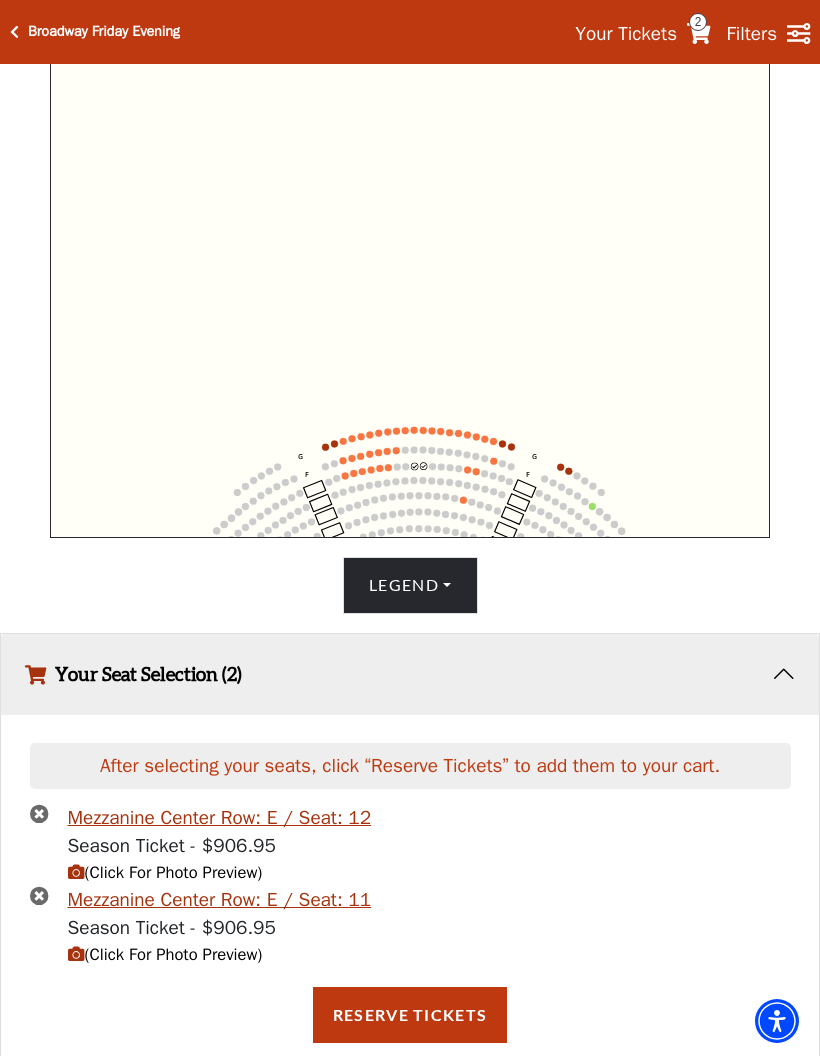 click on "Your Seat Selection (2)" at bounding box center (410, 674) 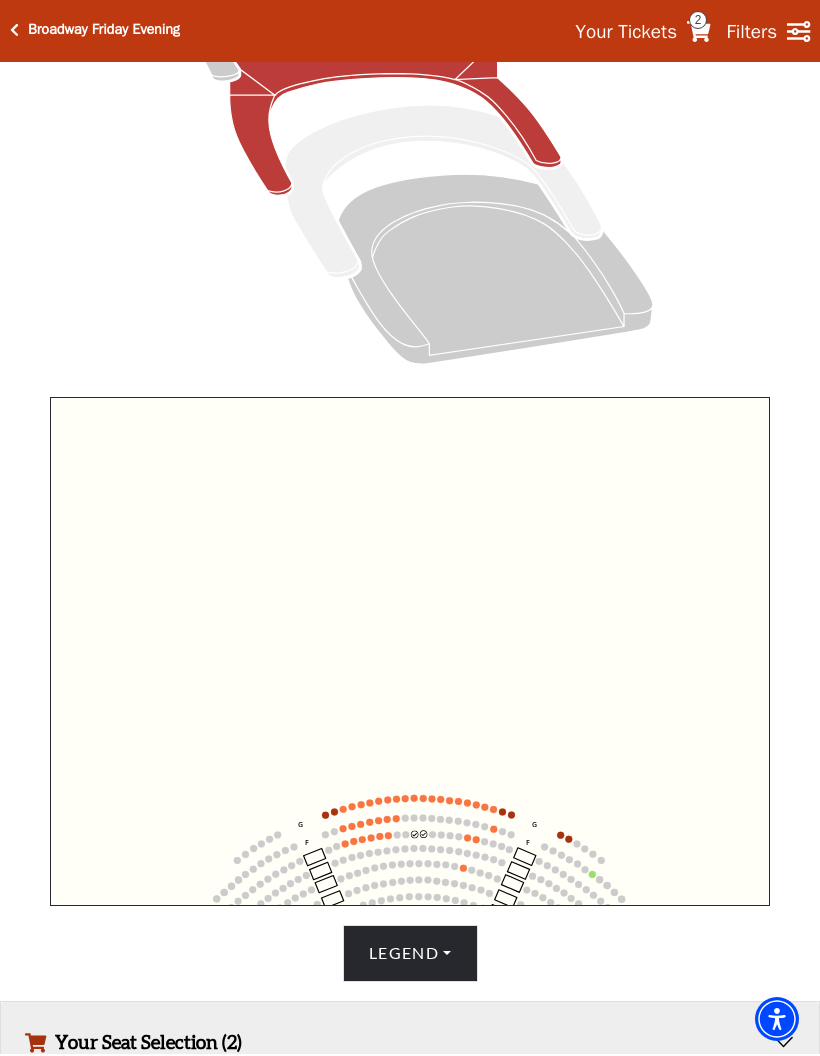scroll, scrollTop: 367, scrollLeft: 0, axis: vertical 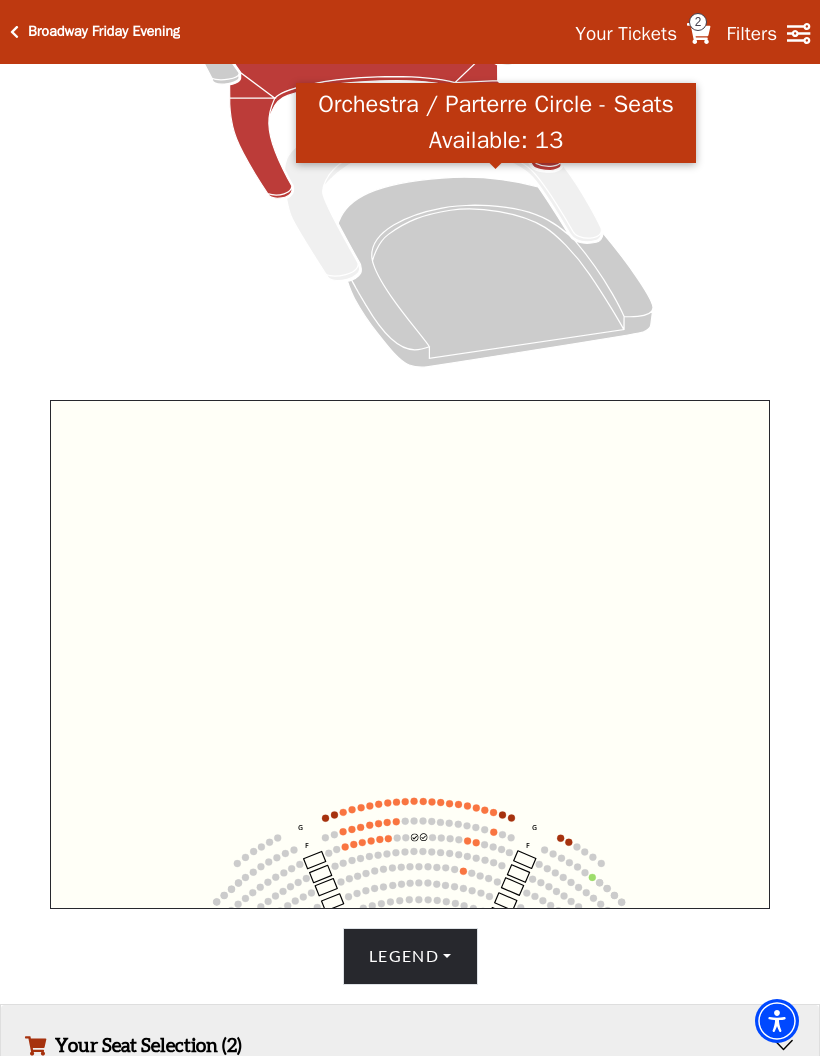 click 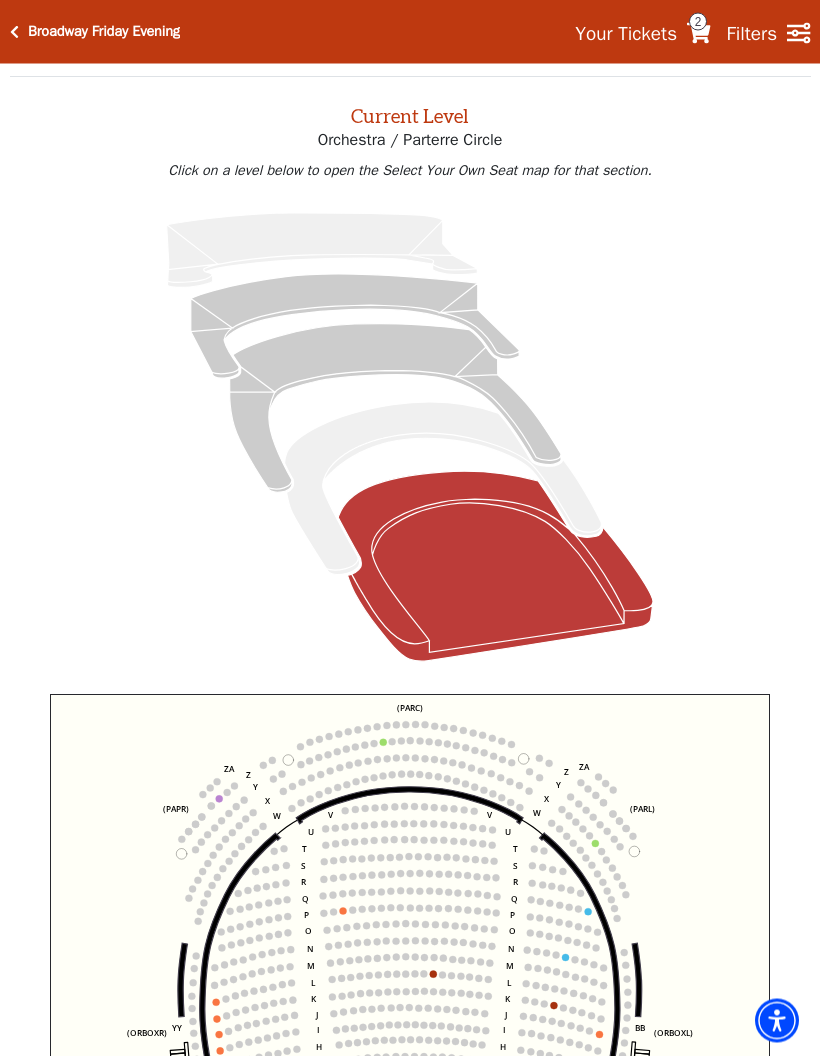 scroll, scrollTop: 76, scrollLeft: 0, axis: vertical 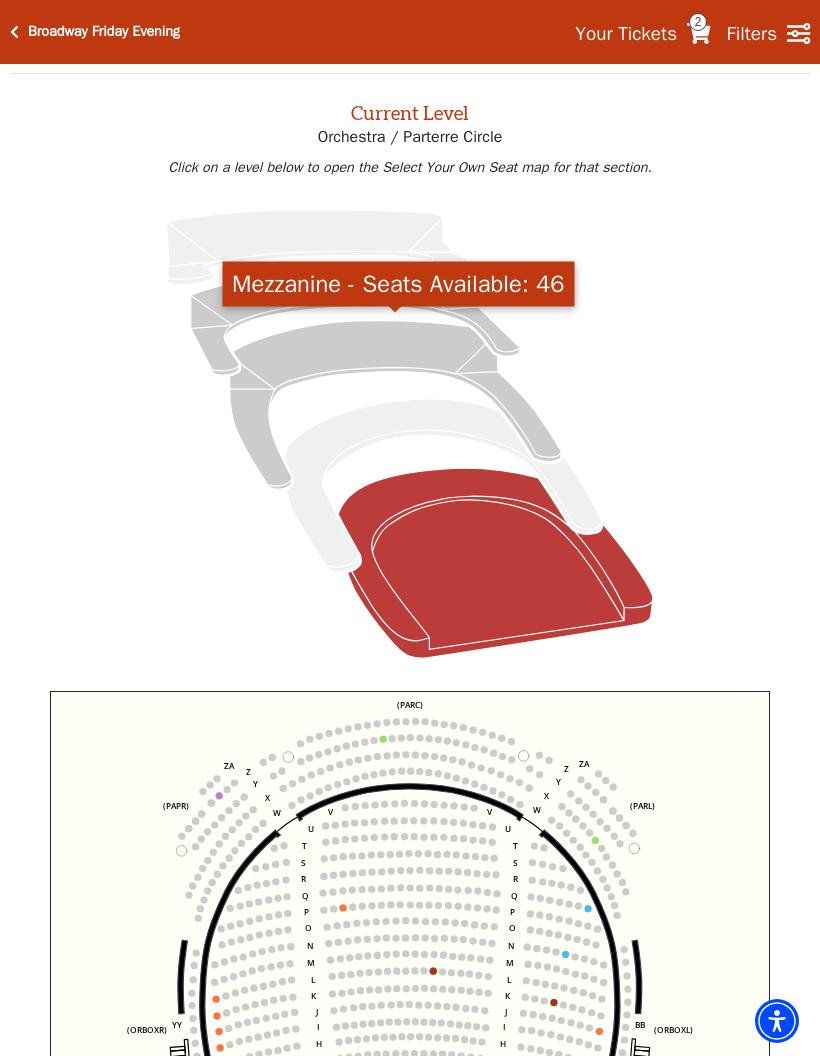 click 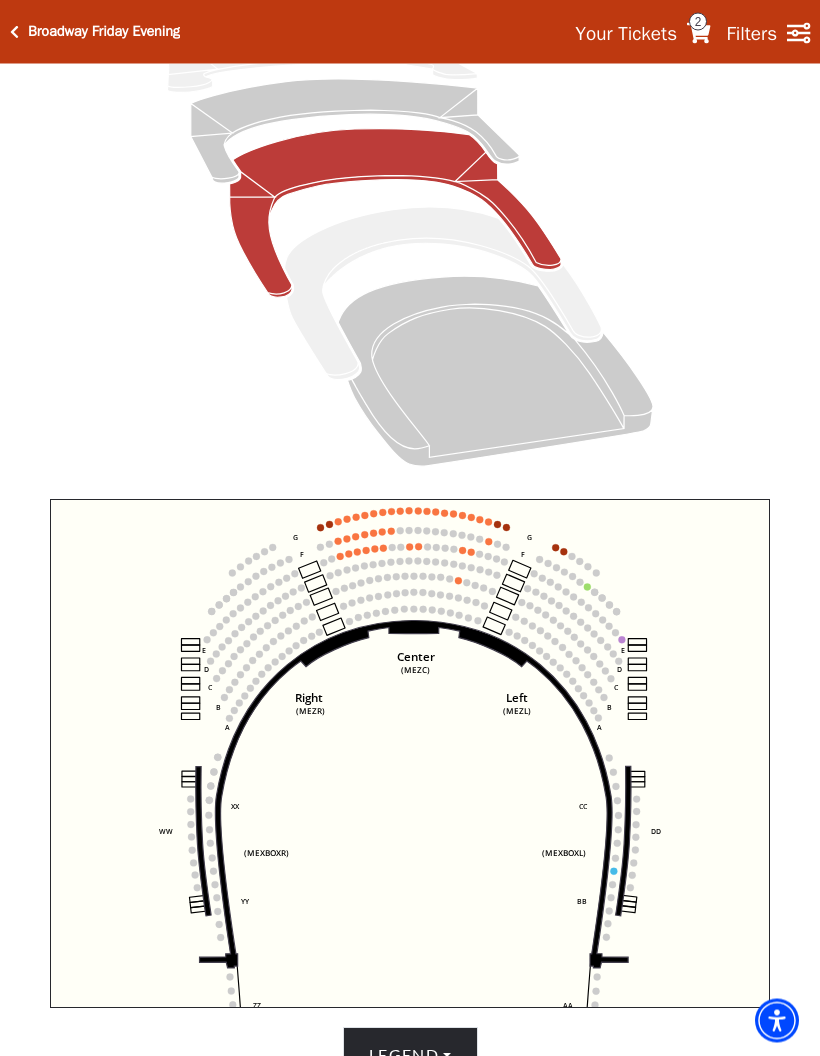 scroll, scrollTop: 269, scrollLeft: 0, axis: vertical 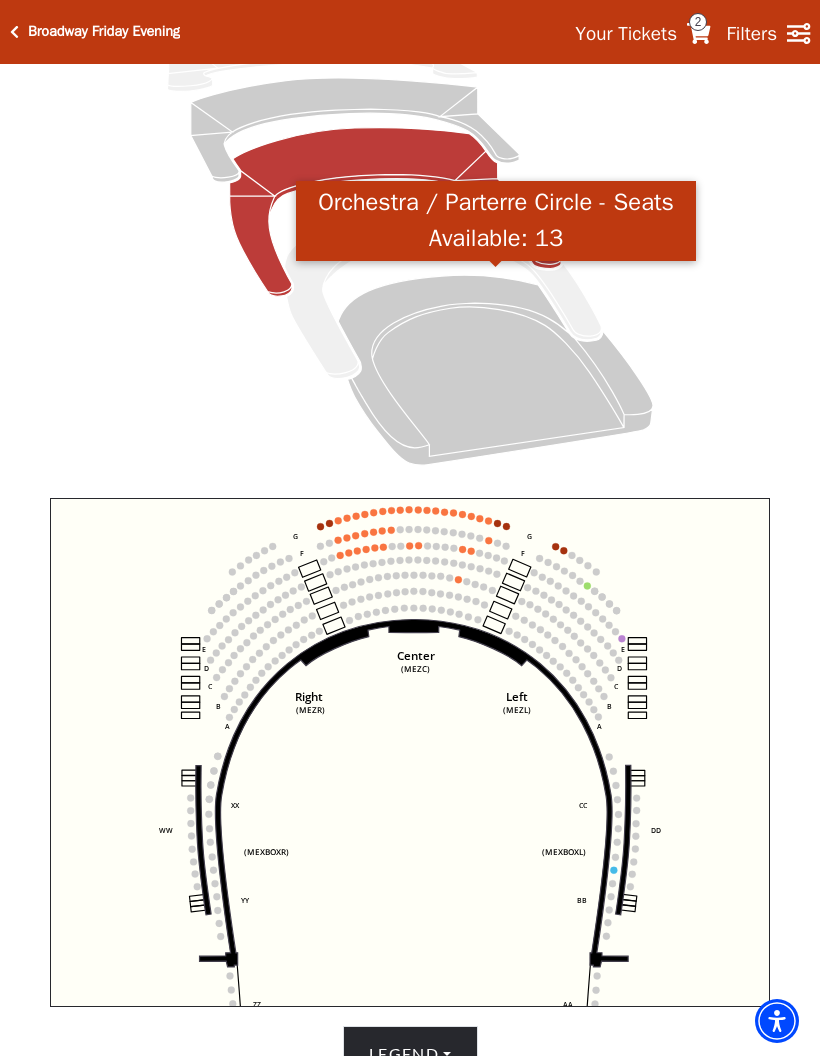click 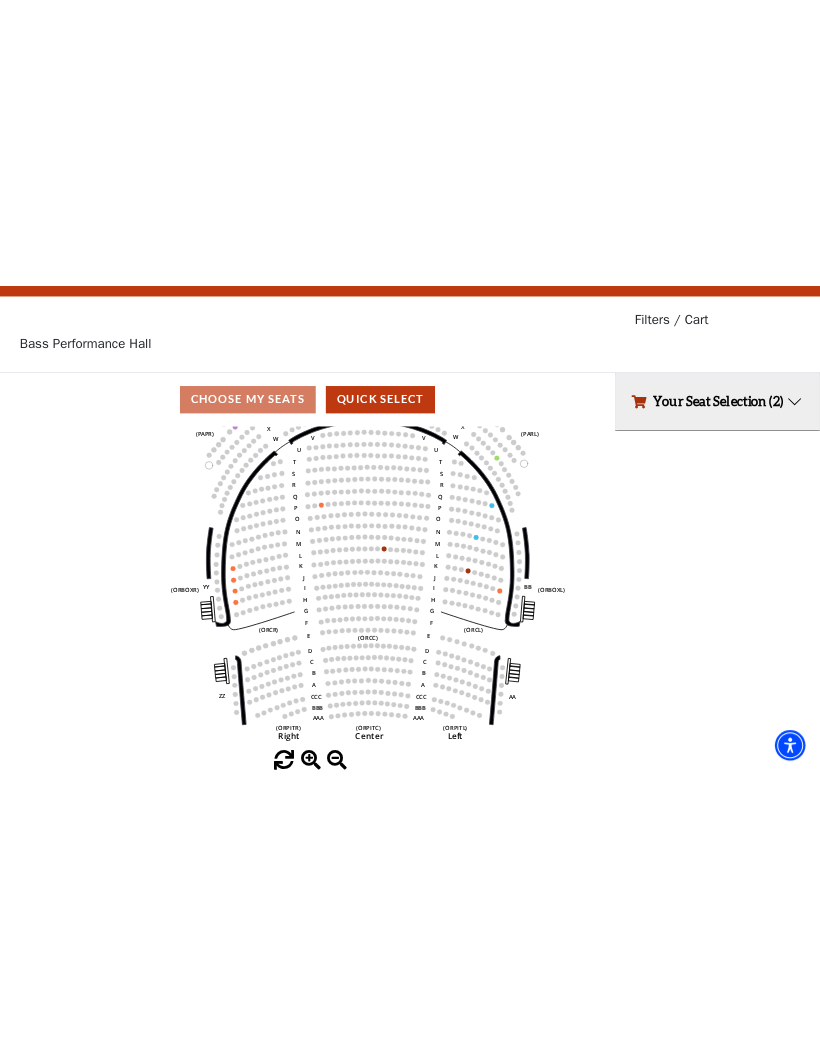 scroll, scrollTop: 0, scrollLeft: 0, axis: both 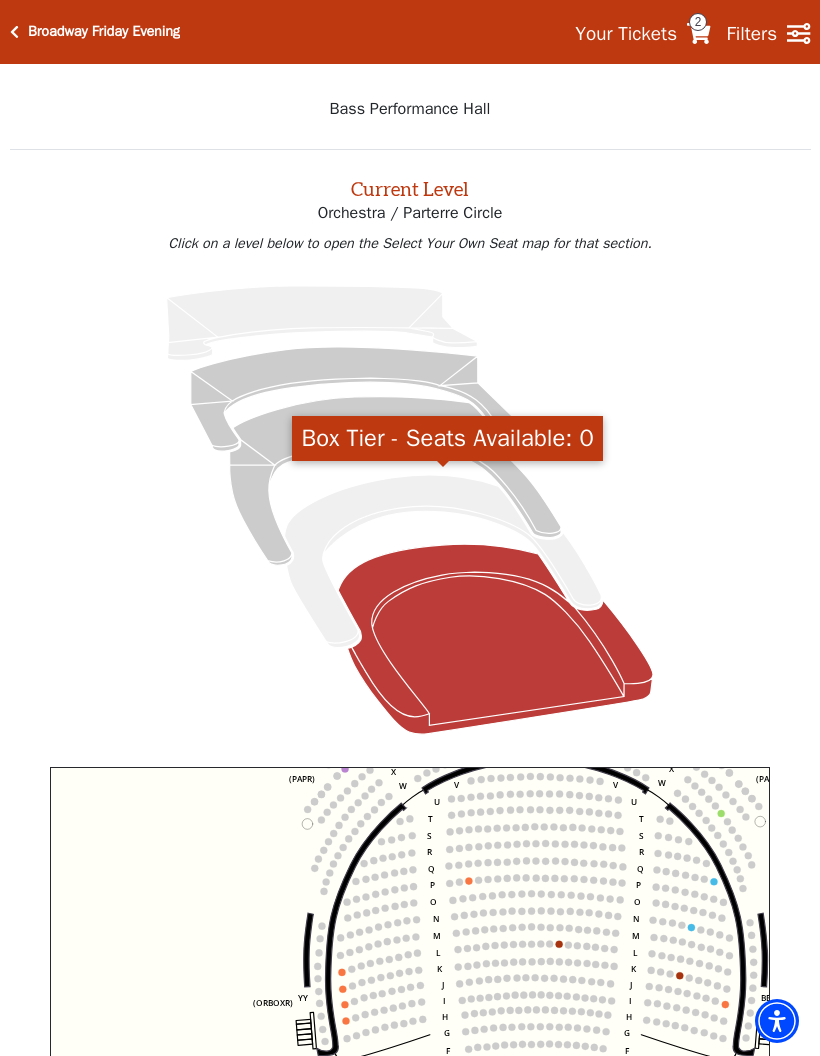 click 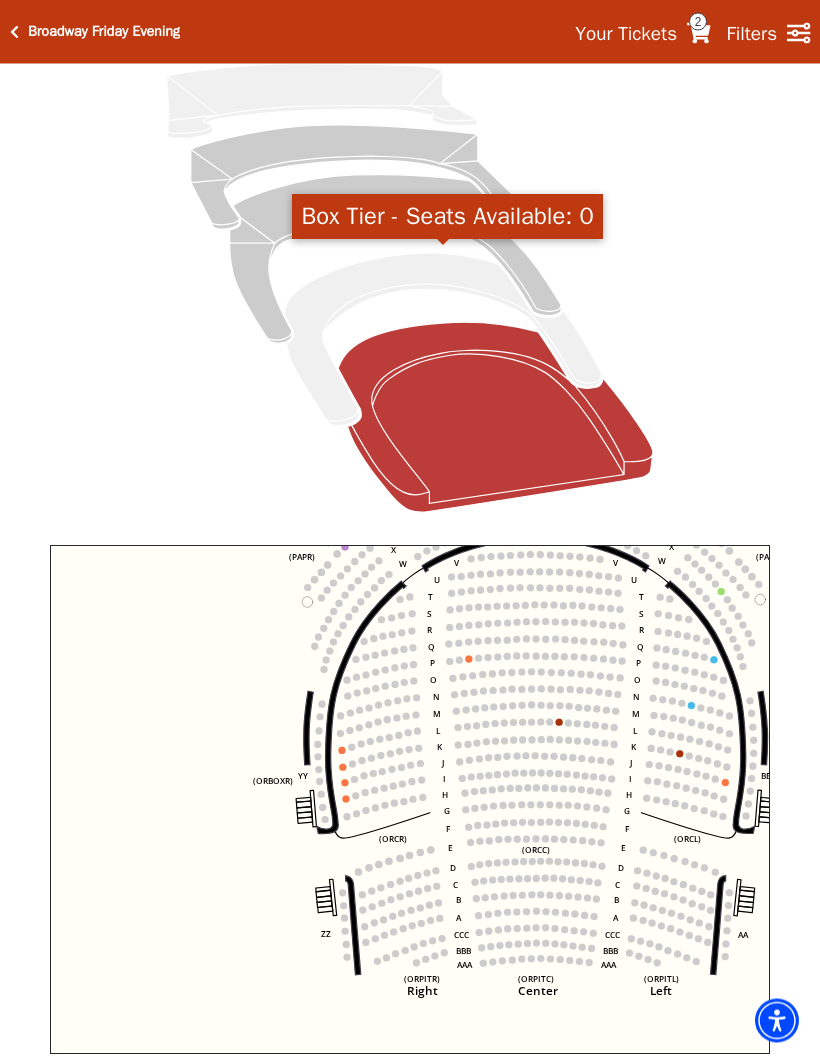 scroll, scrollTop: 203, scrollLeft: 0, axis: vertical 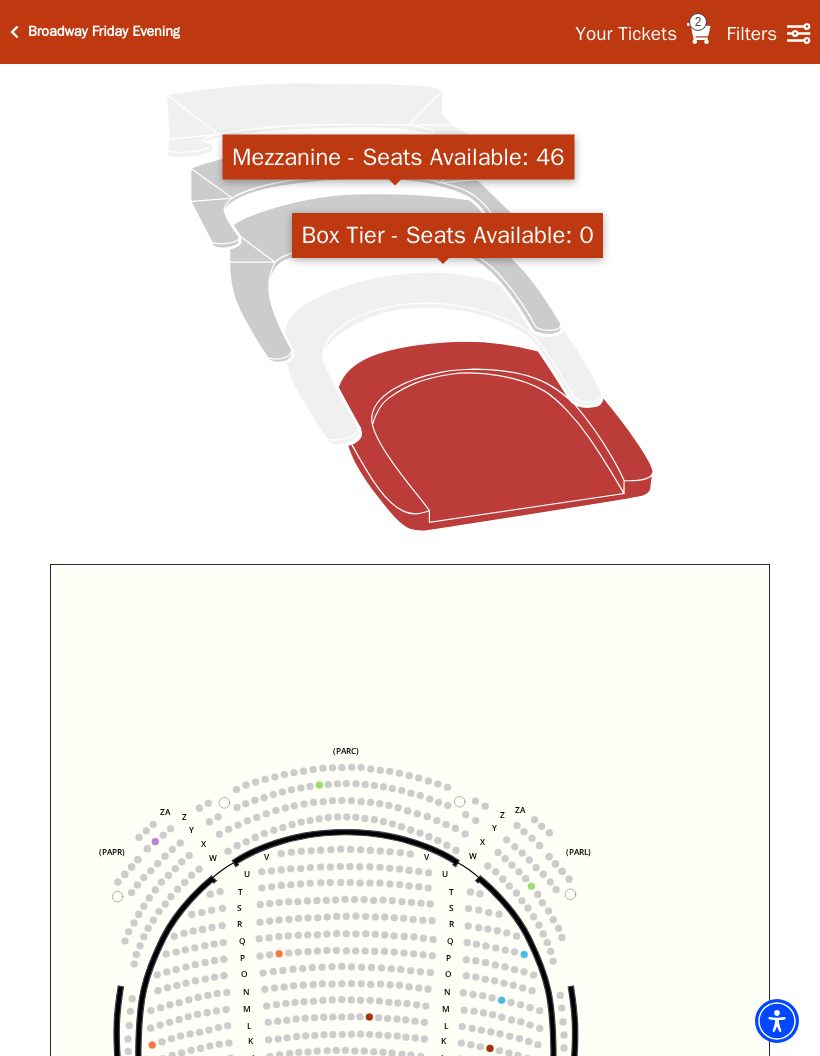 click 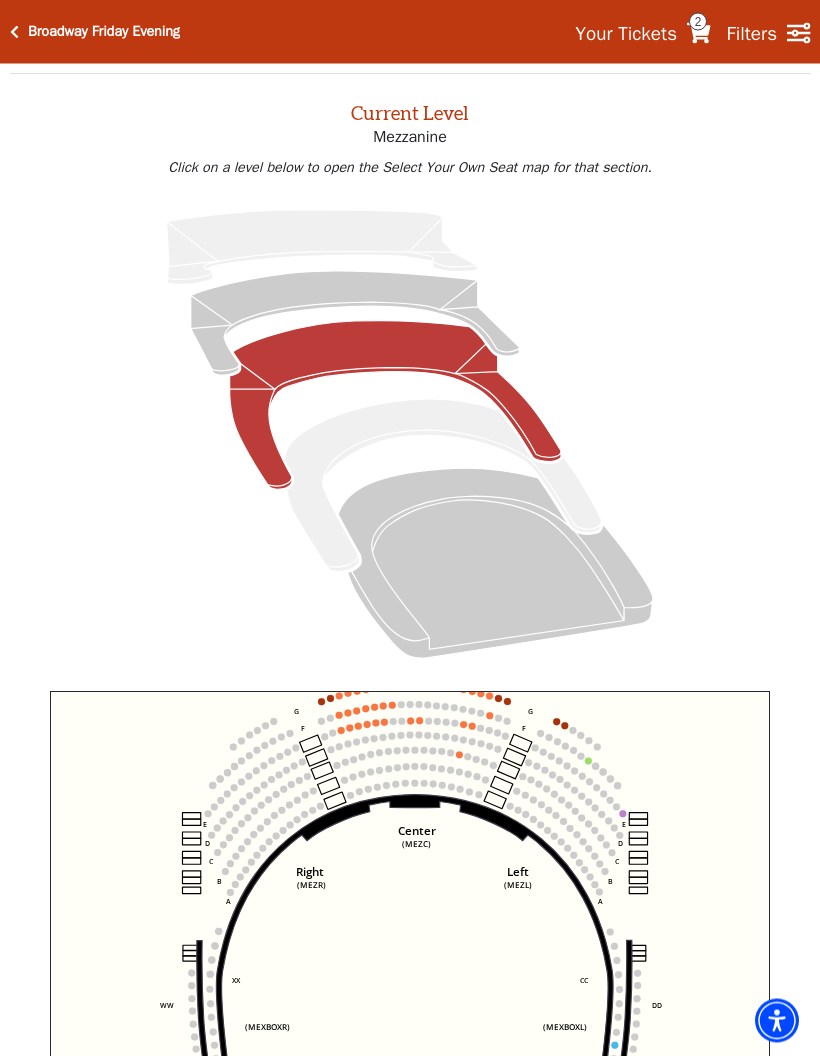 scroll, scrollTop: 76, scrollLeft: 0, axis: vertical 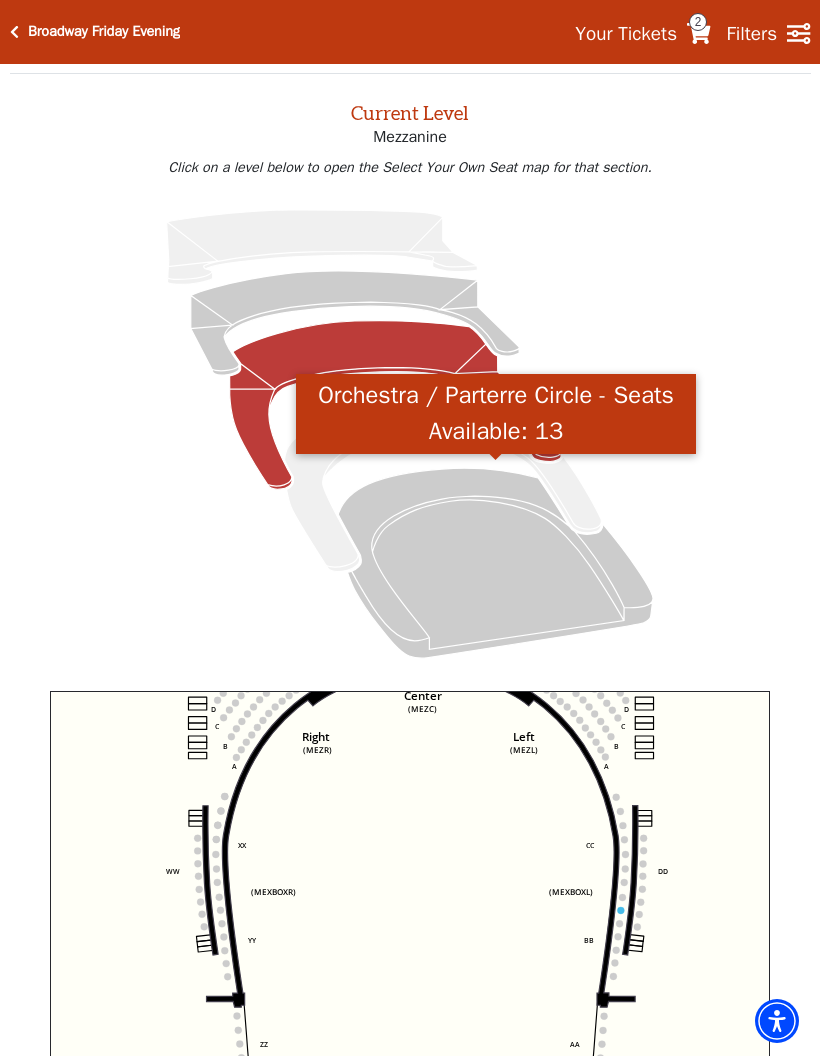 click 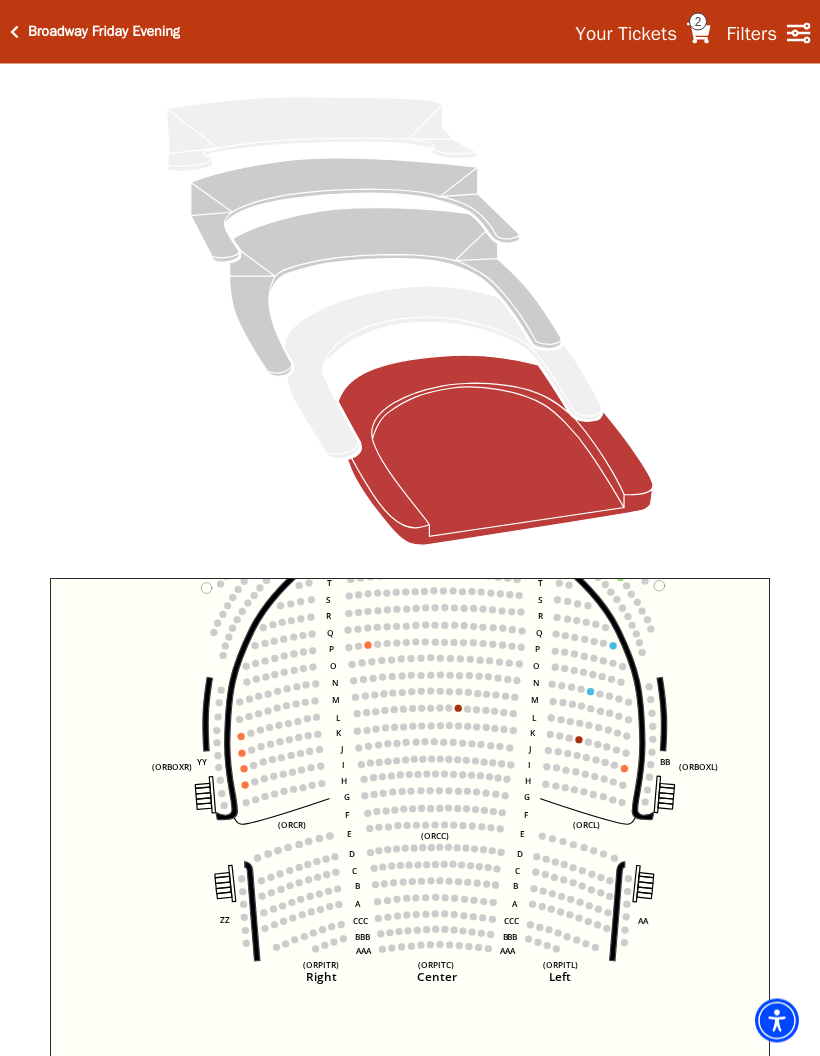 scroll, scrollTop: 182, scrollLeft: 0, axis: vertical 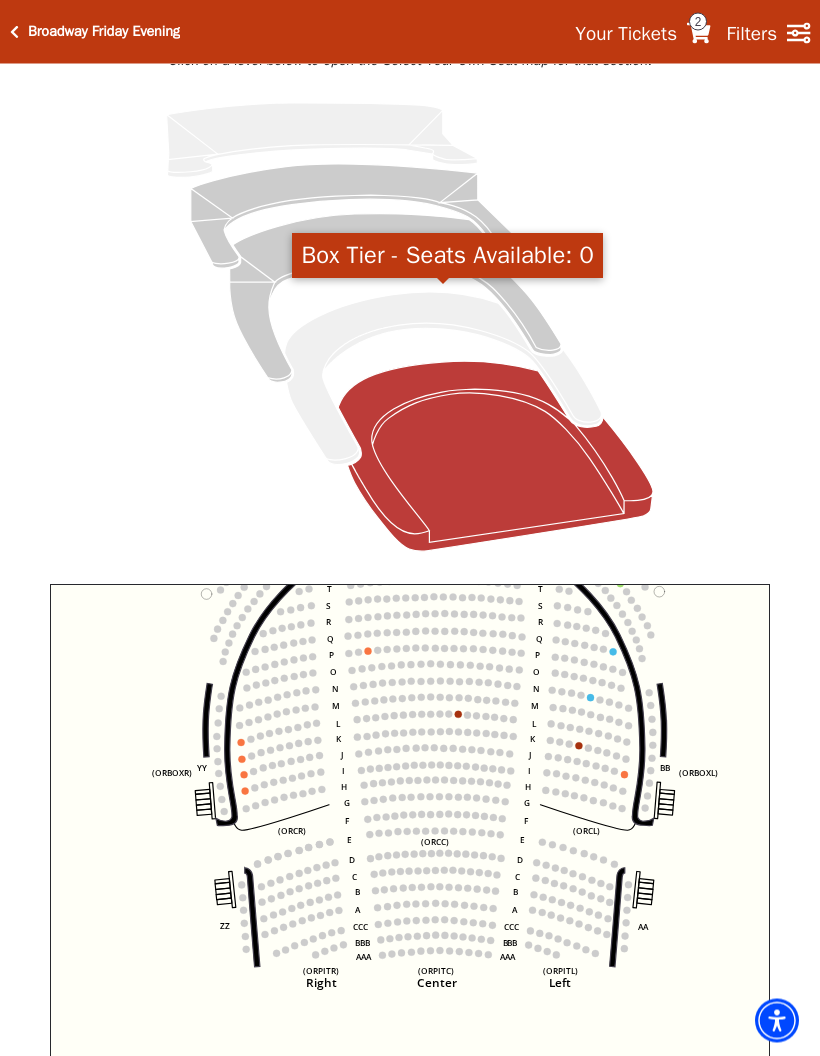 click 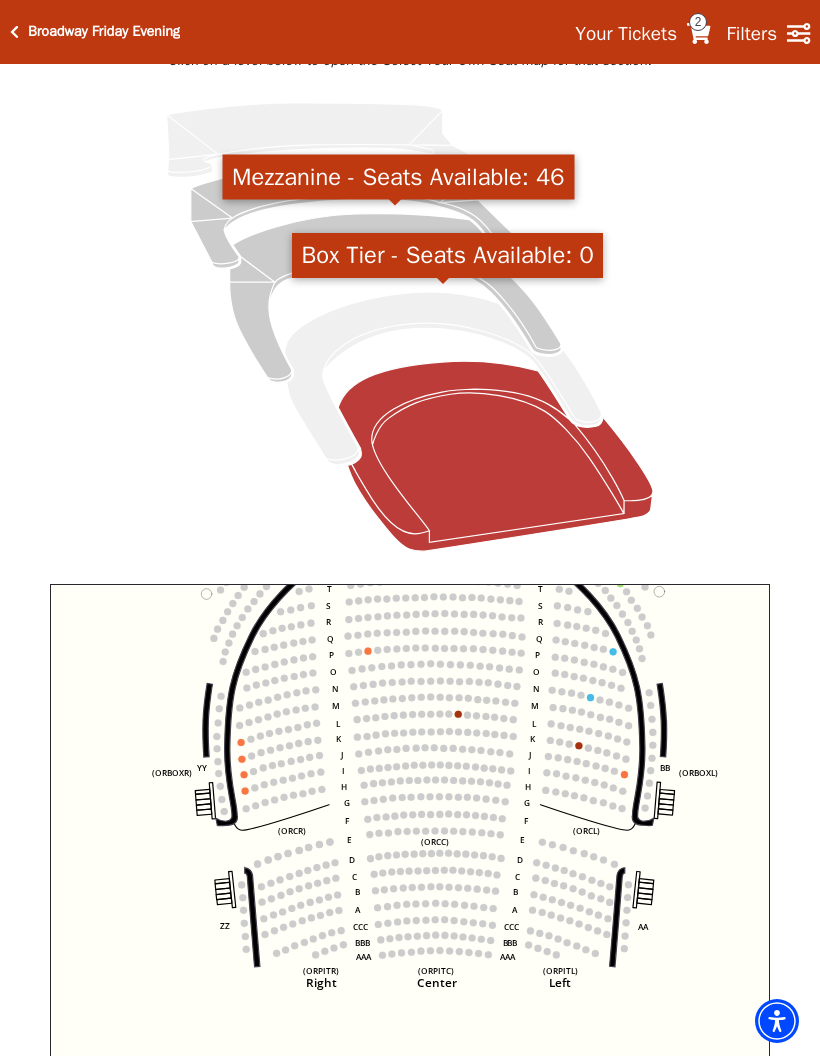 click 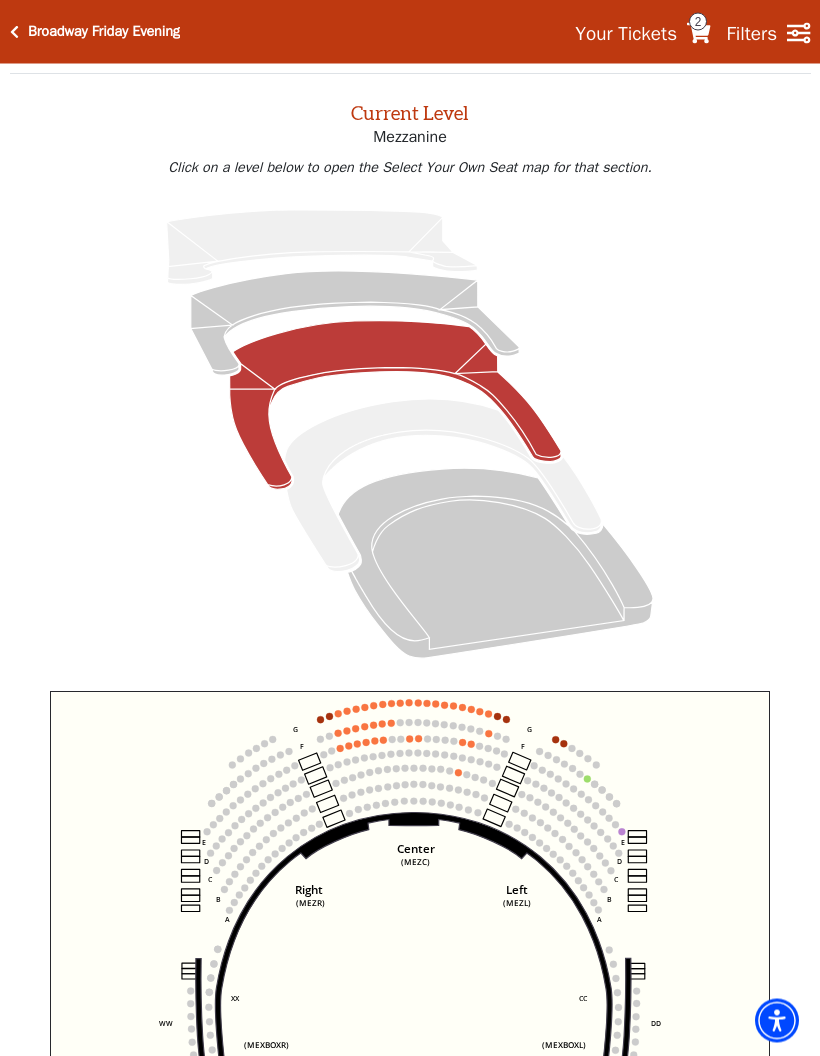 scroll, scrollTop: 76, scrollLeft: 0, axis: vertical 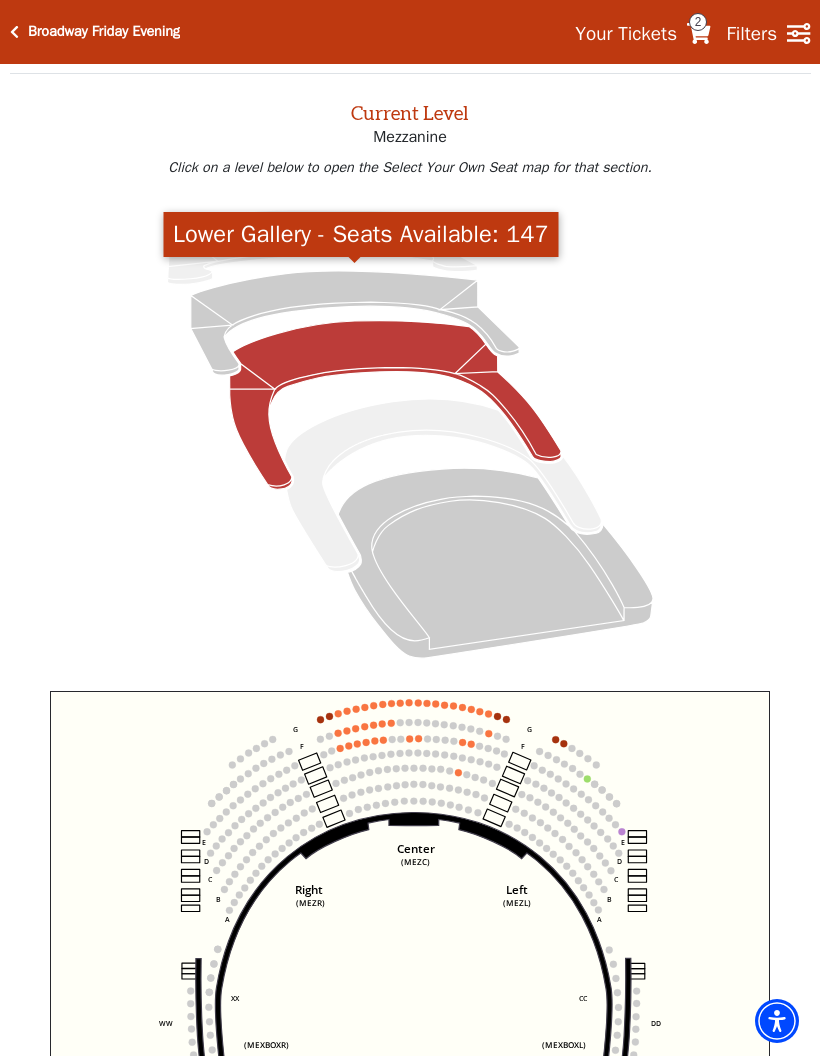 click 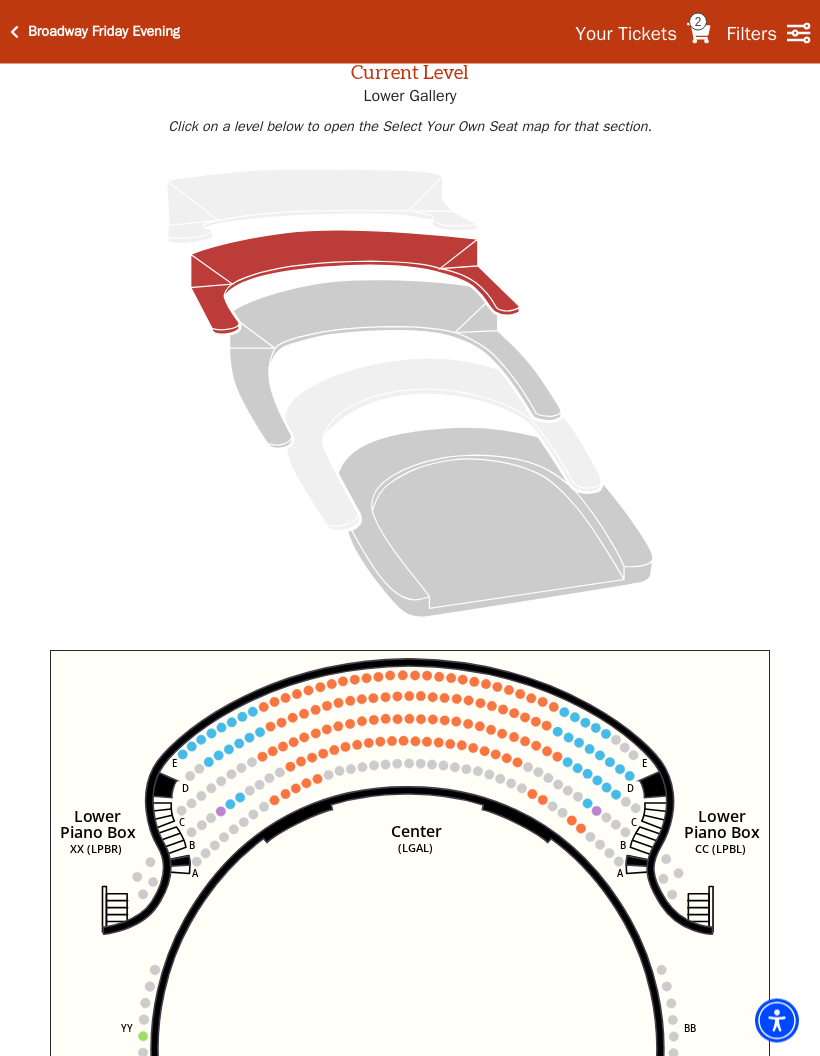scroll, scrollTop: 117, scrollLeft: 0, axis: vertical 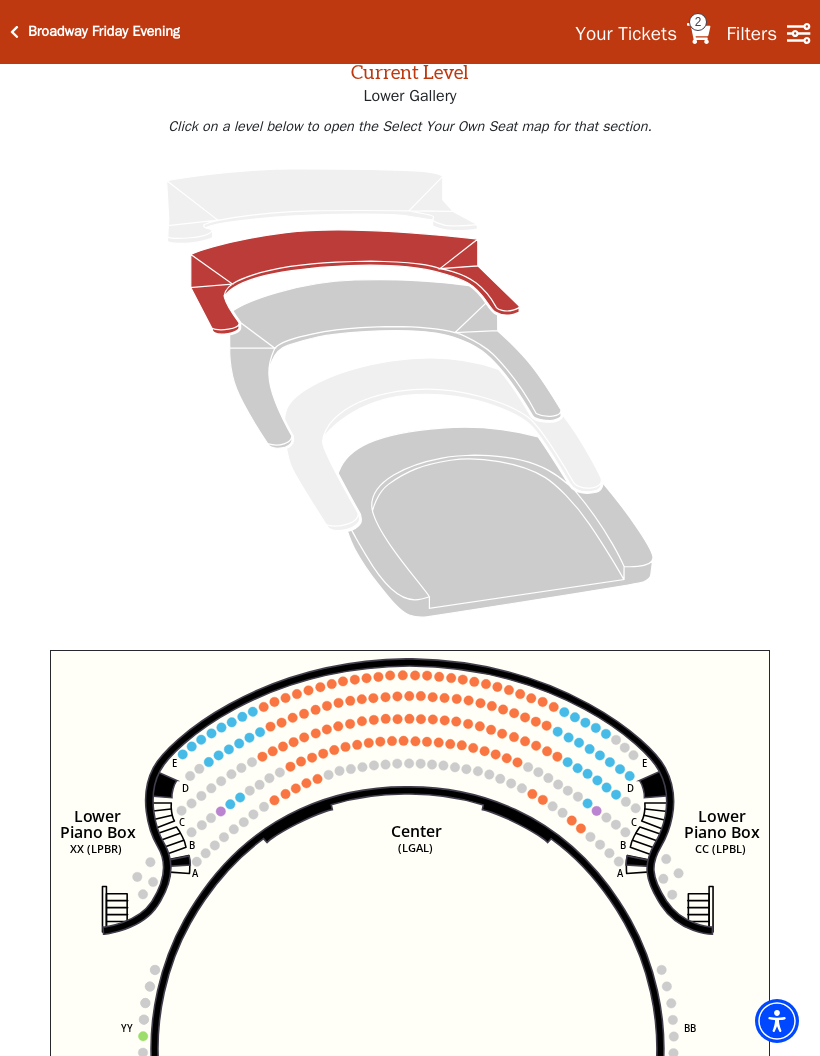 click 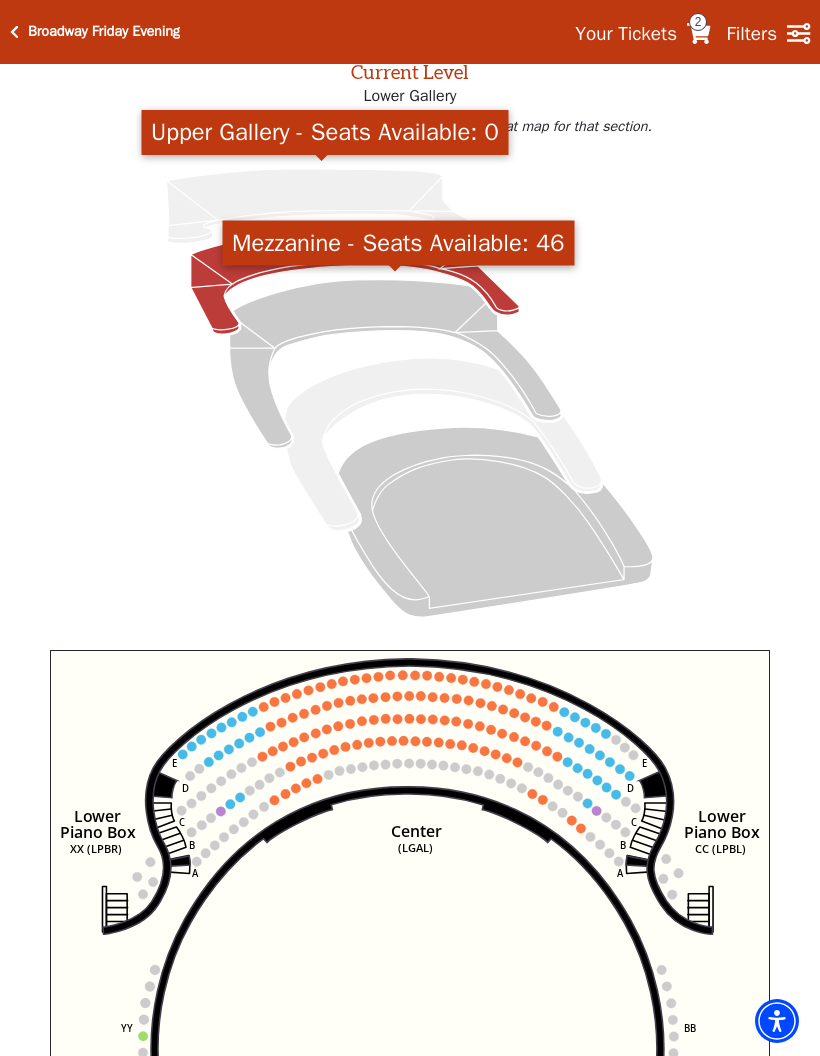 click 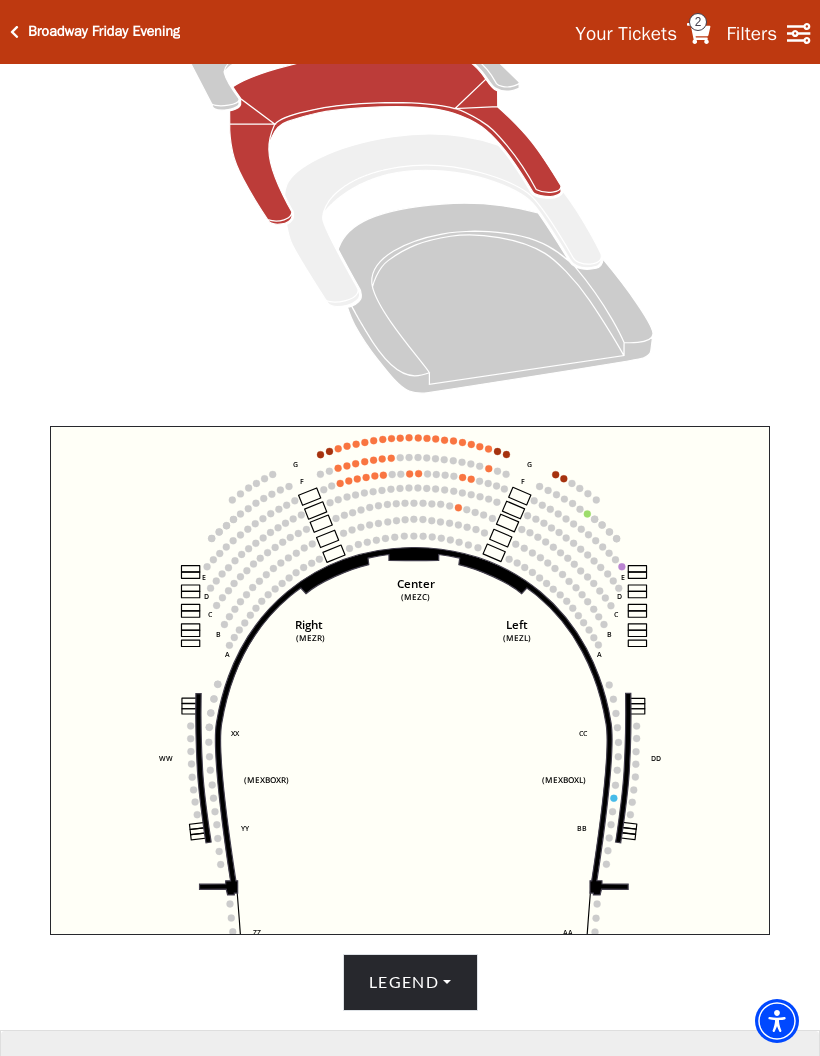 scroll, scrollTop: 367, scrollLeft: 0, axis: vertical 